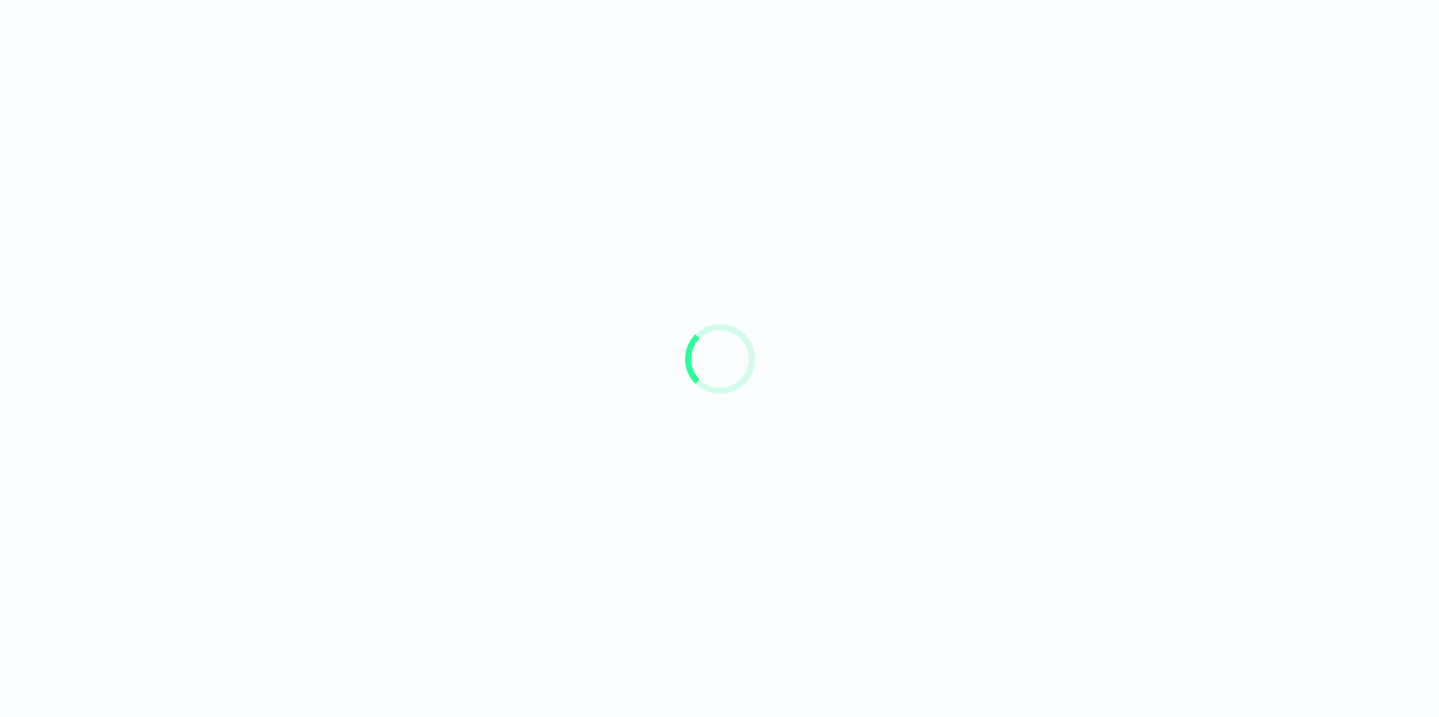 scroll, scrollTop: 0, scrollLeft: 0, axis: both 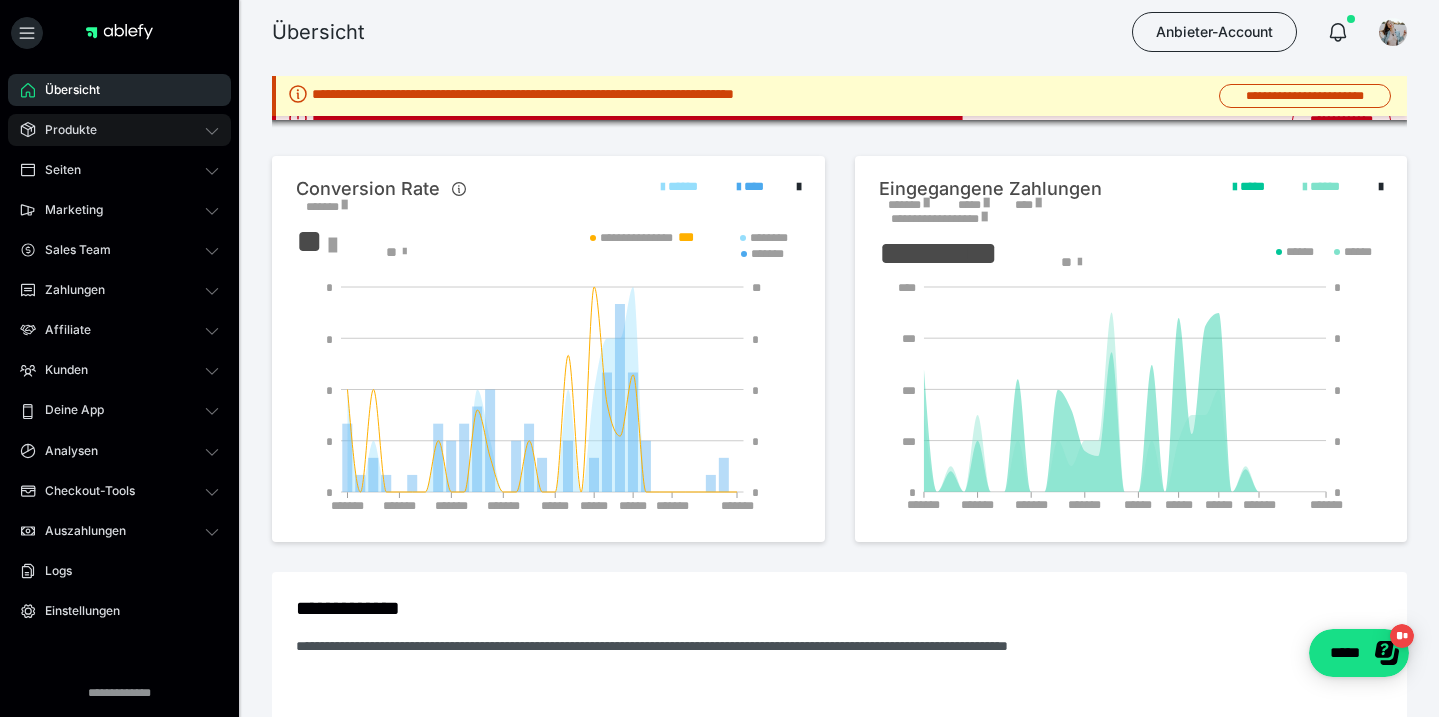 click on "Produkte" at bounding box center (119, 130) 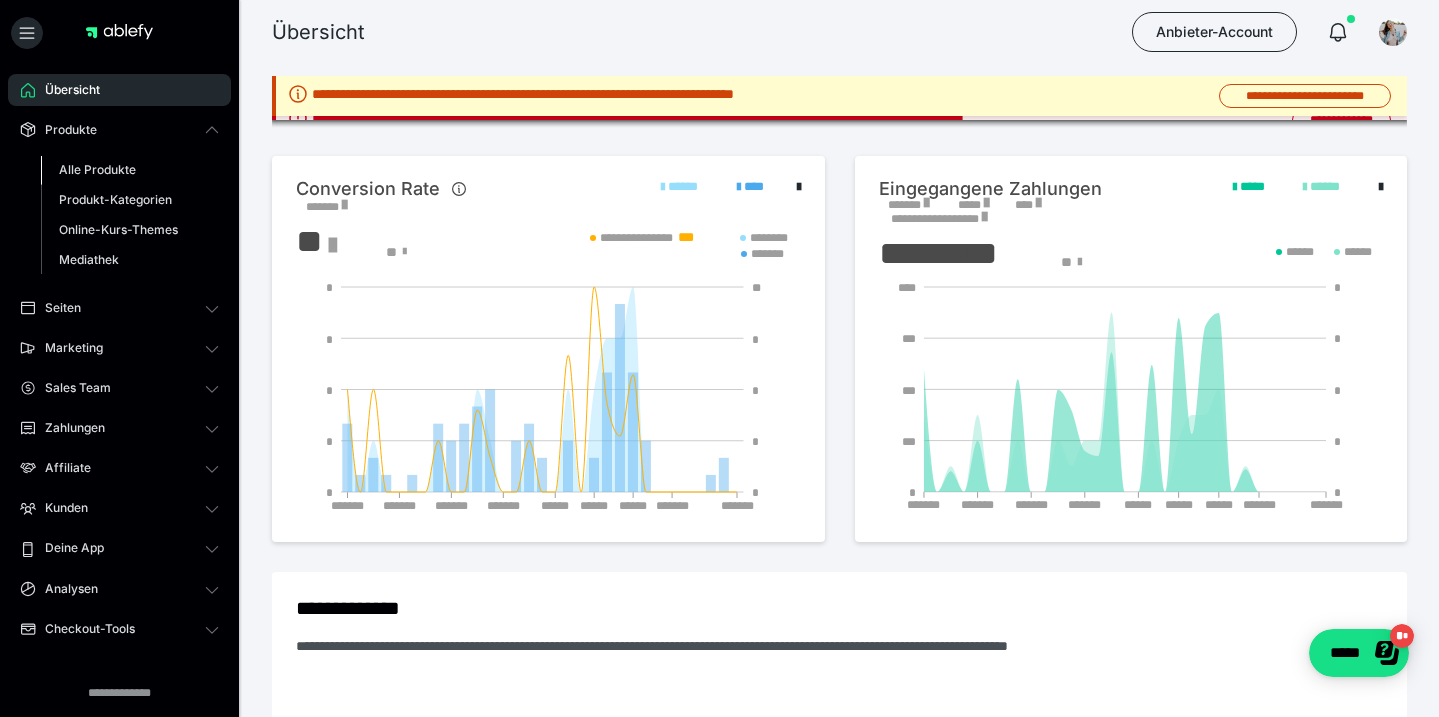 click on "Alle Produkte" at bounding box center (97, 169) 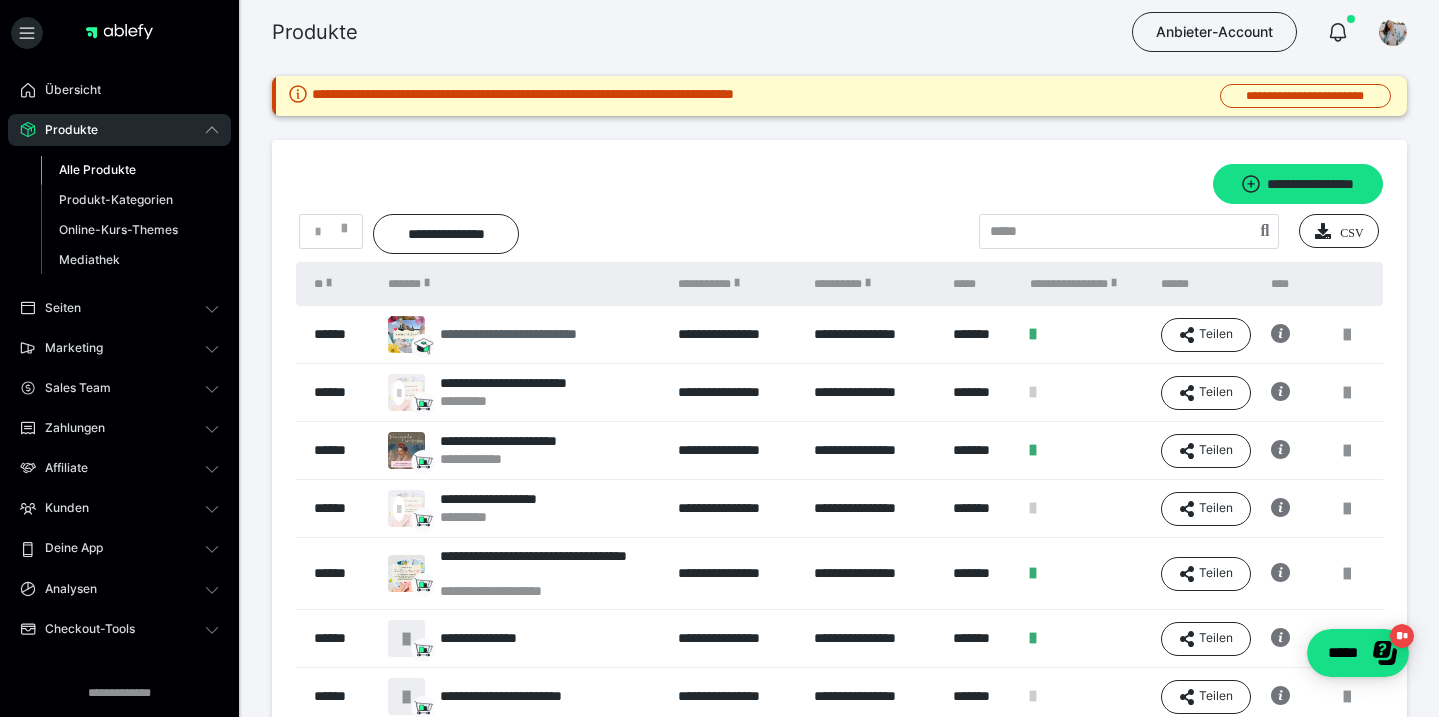 click on "**********" at bounding box center [534, 334] 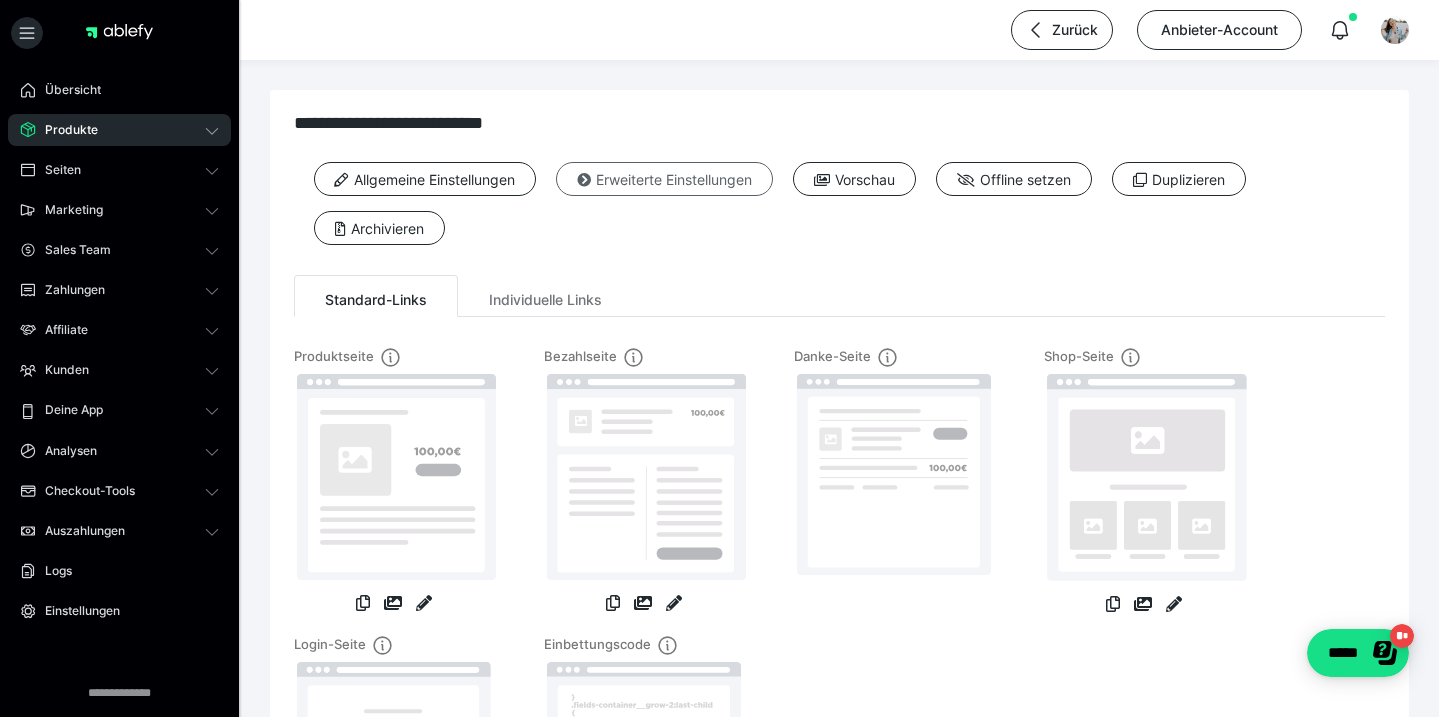 click on "Erweiterte Einstellungen" at bounding box center (664, 179) 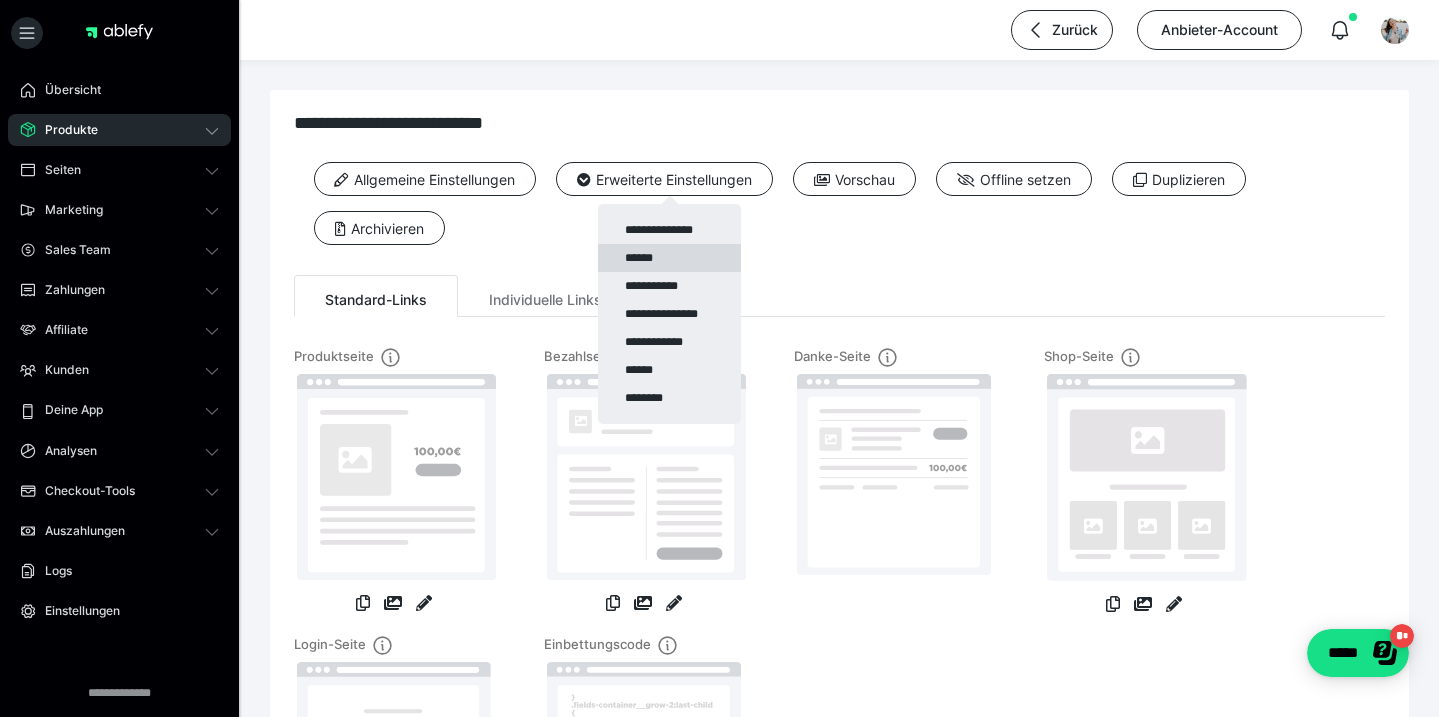 click on "******" at bounding box center (669, 258) 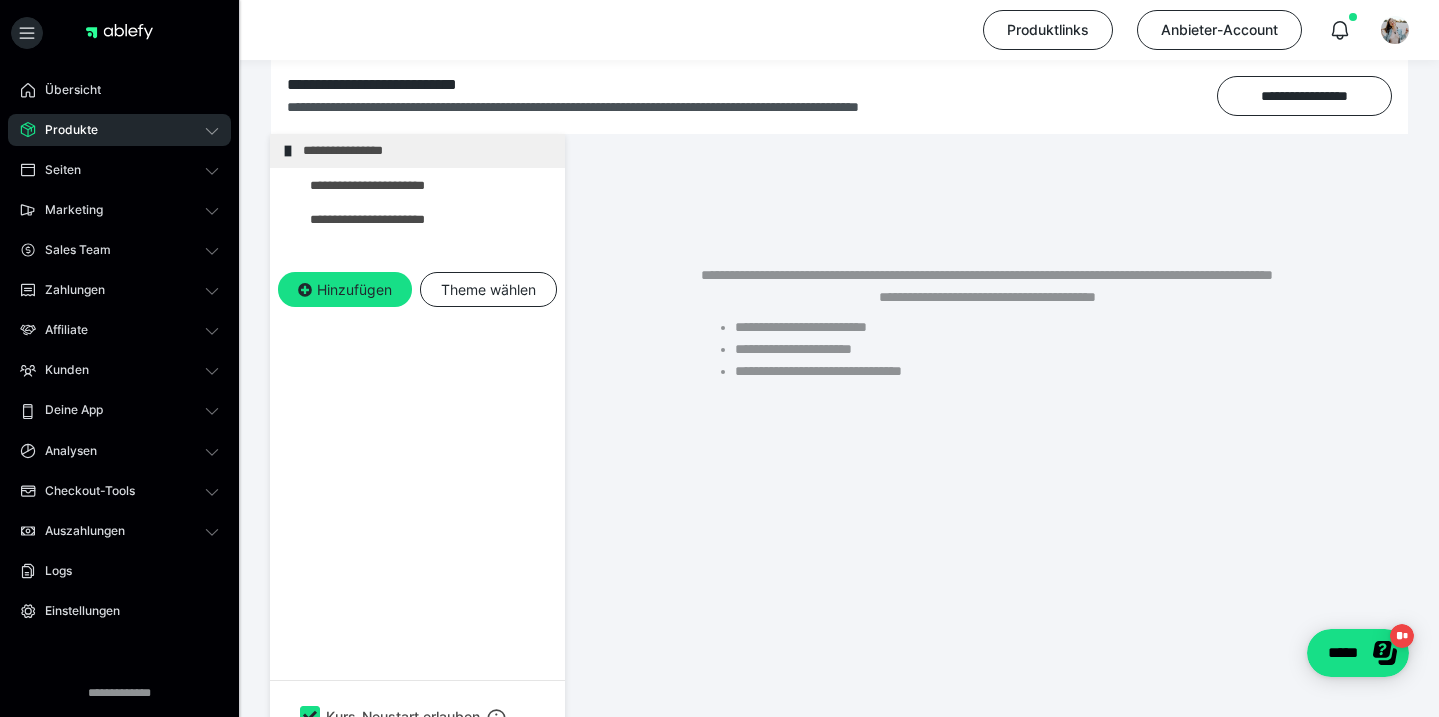 scroll, scrollTop: 367, scrollLeft: 0, axis: vertical 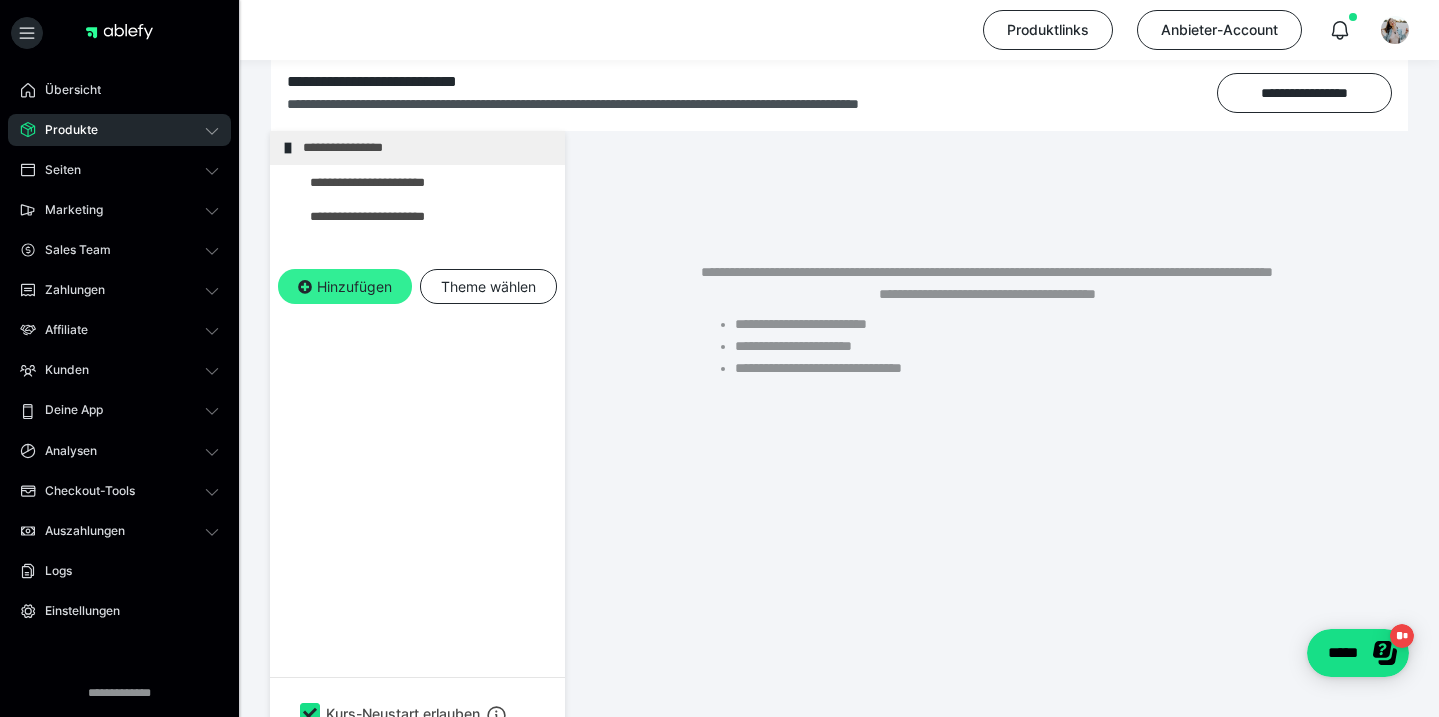 click on "Hinzufügen" at bounding box center [345, 287] 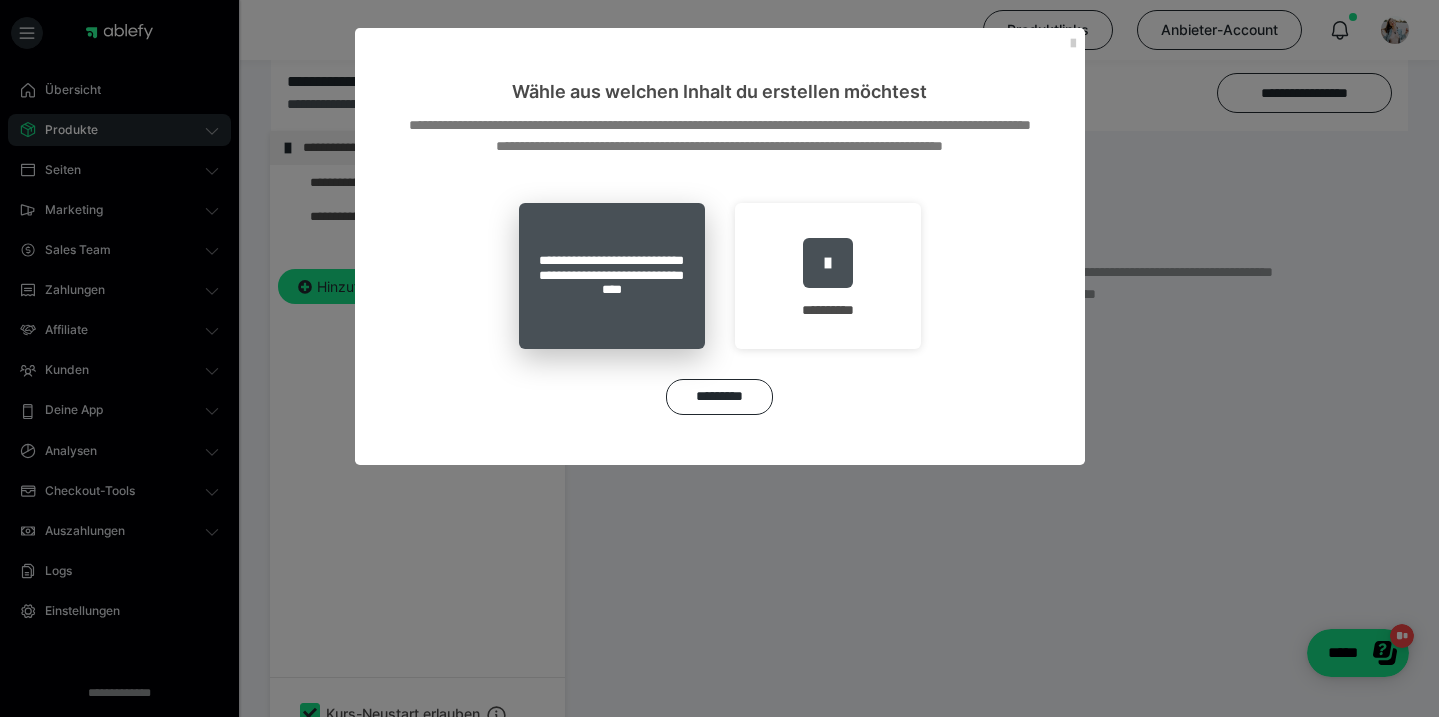 click on "**********" at bounding box center (612, 276) 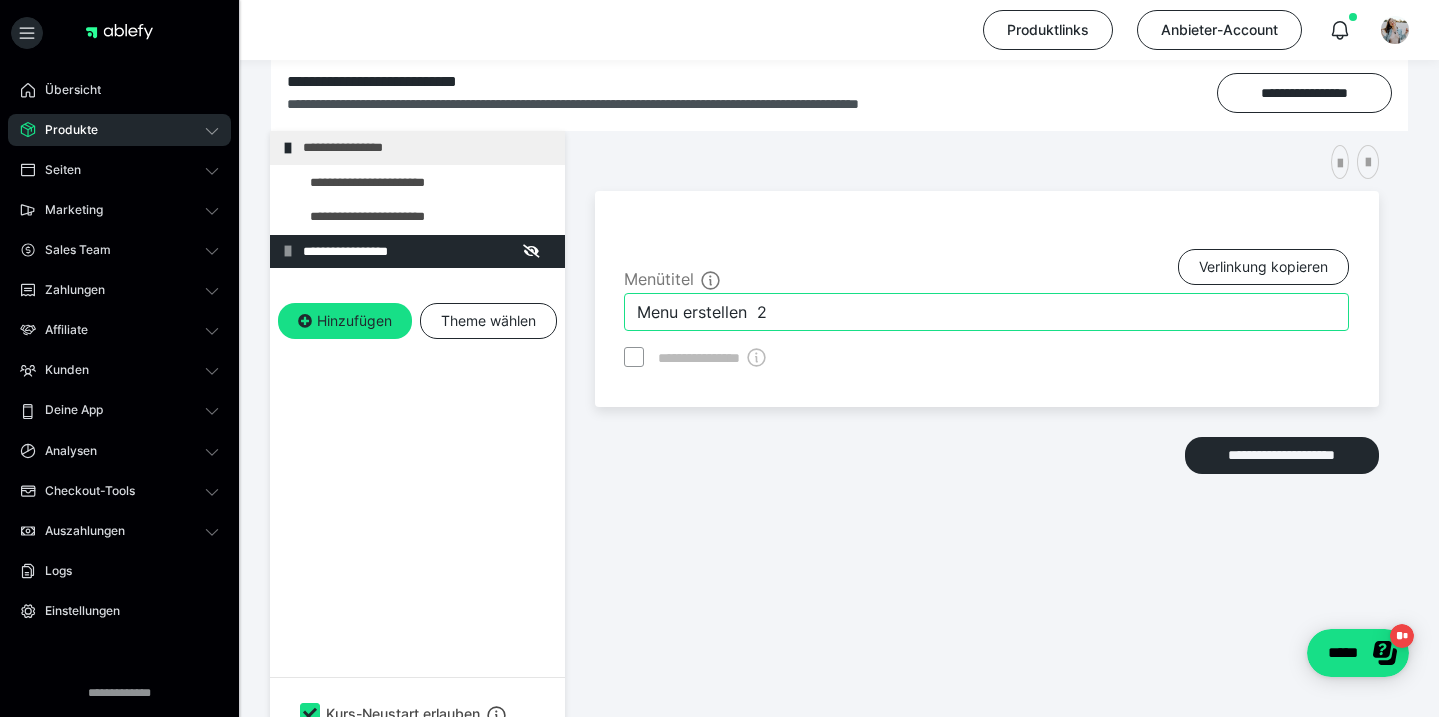 click on "Menu erstellen  2" at bounding box center (986, 312) 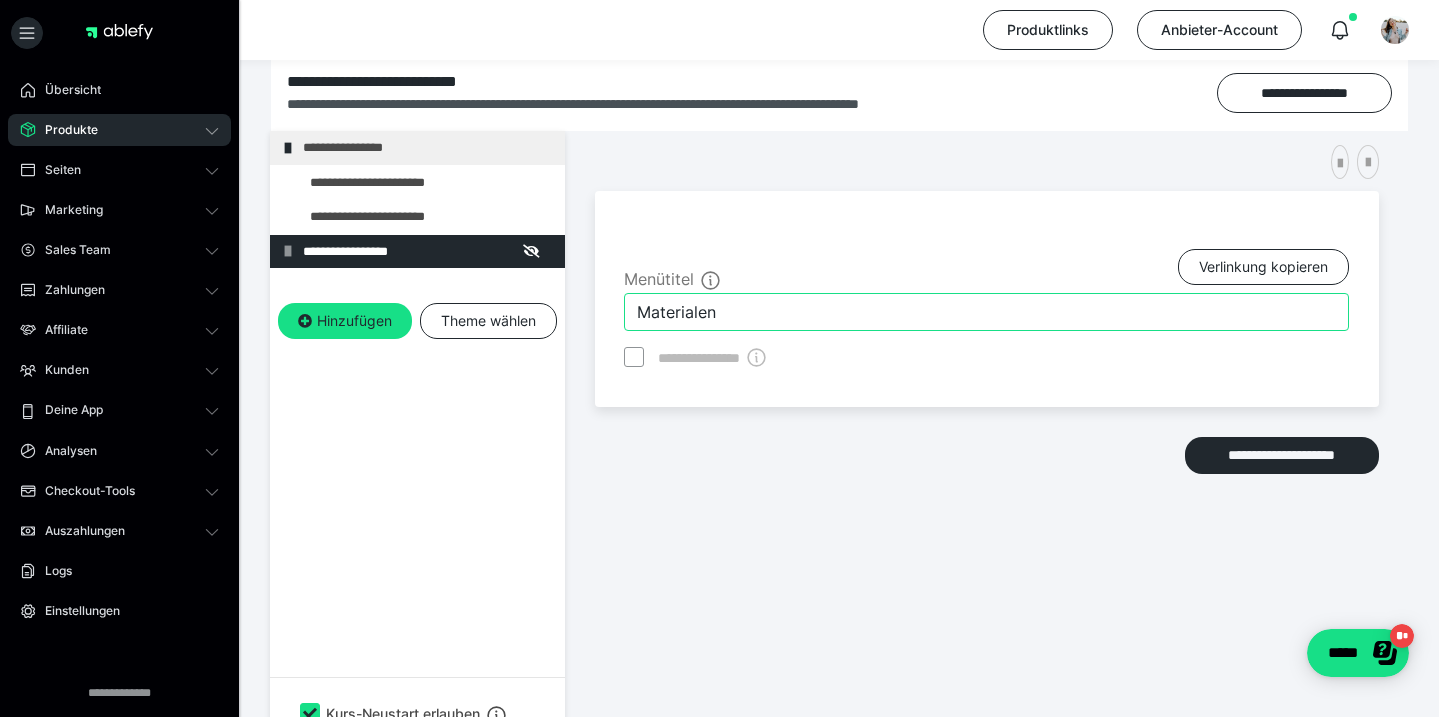 click on "Materialen" at bounding box center [986, 312] 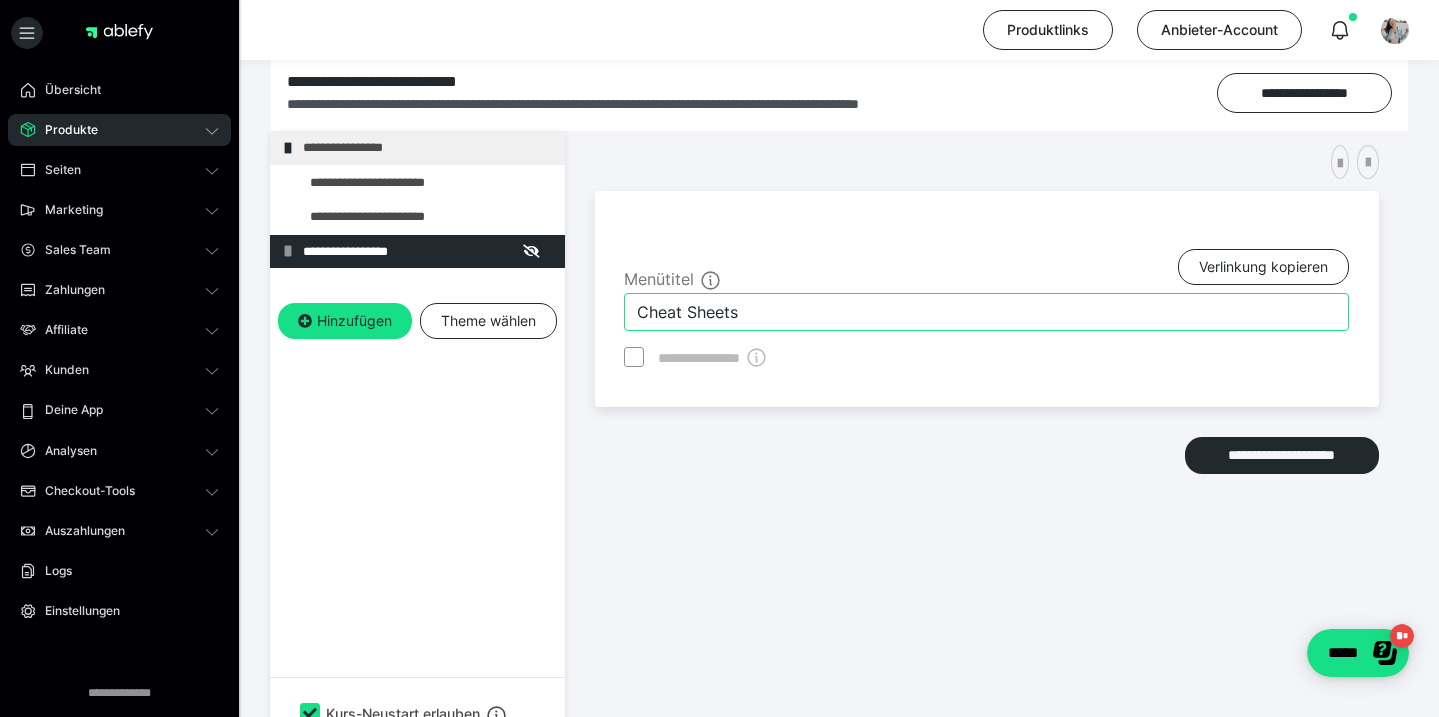 type on "Cheat Sheets" 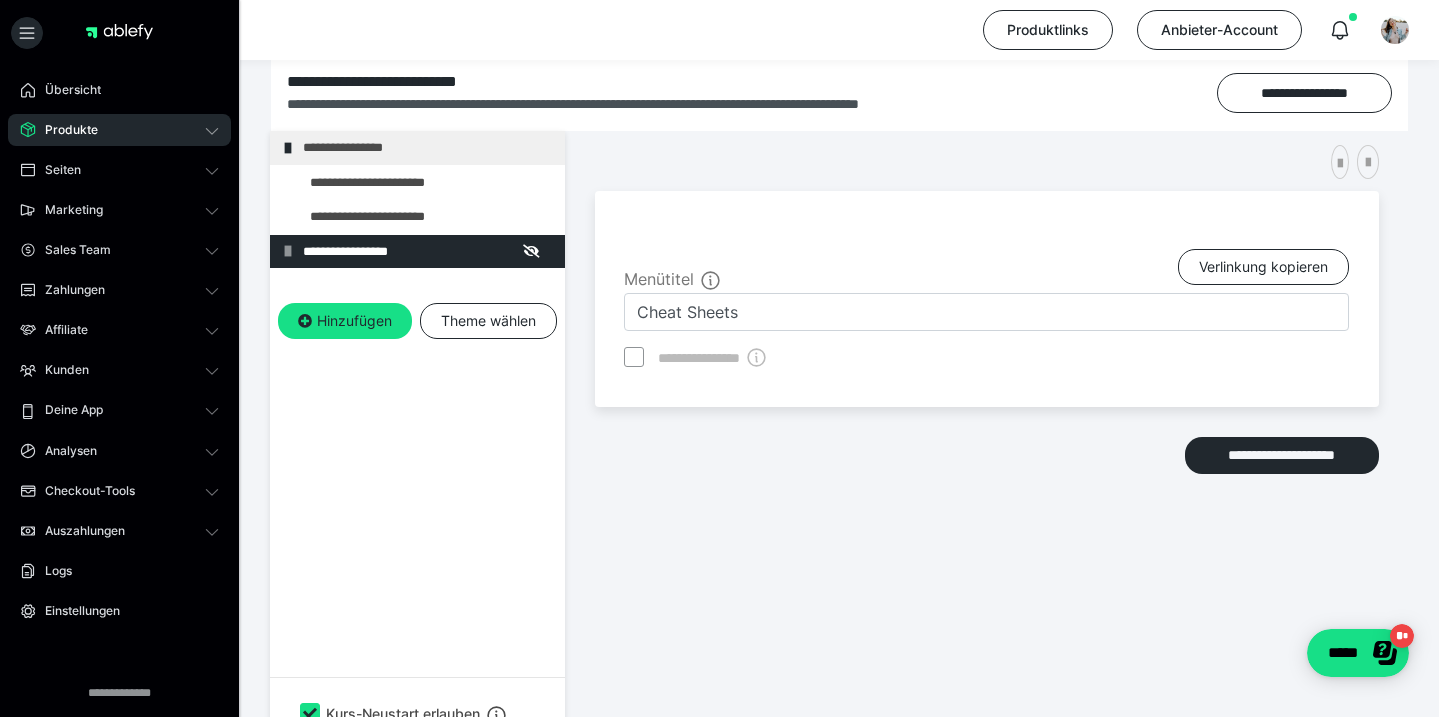 click on "**********" at bounding box center [987, 299] 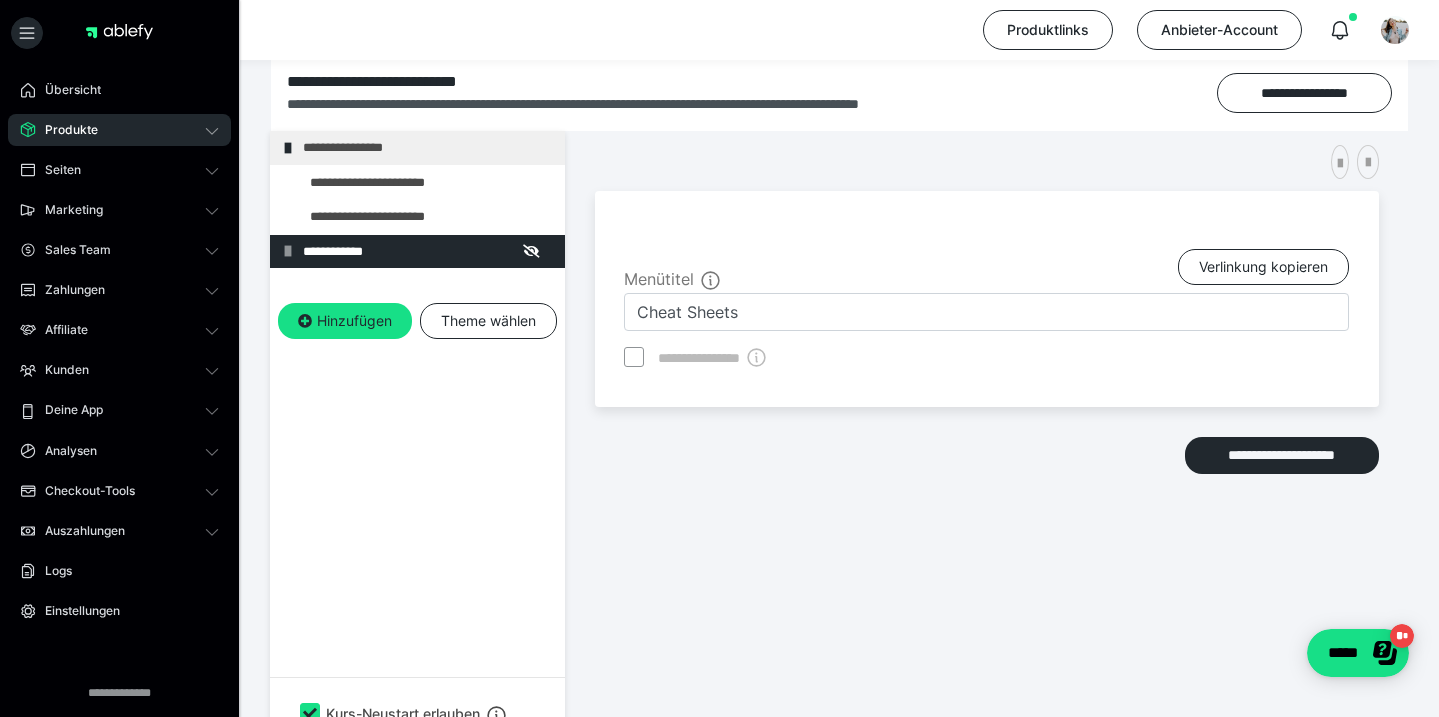 click on "**********" at bounding box center (987, 299) 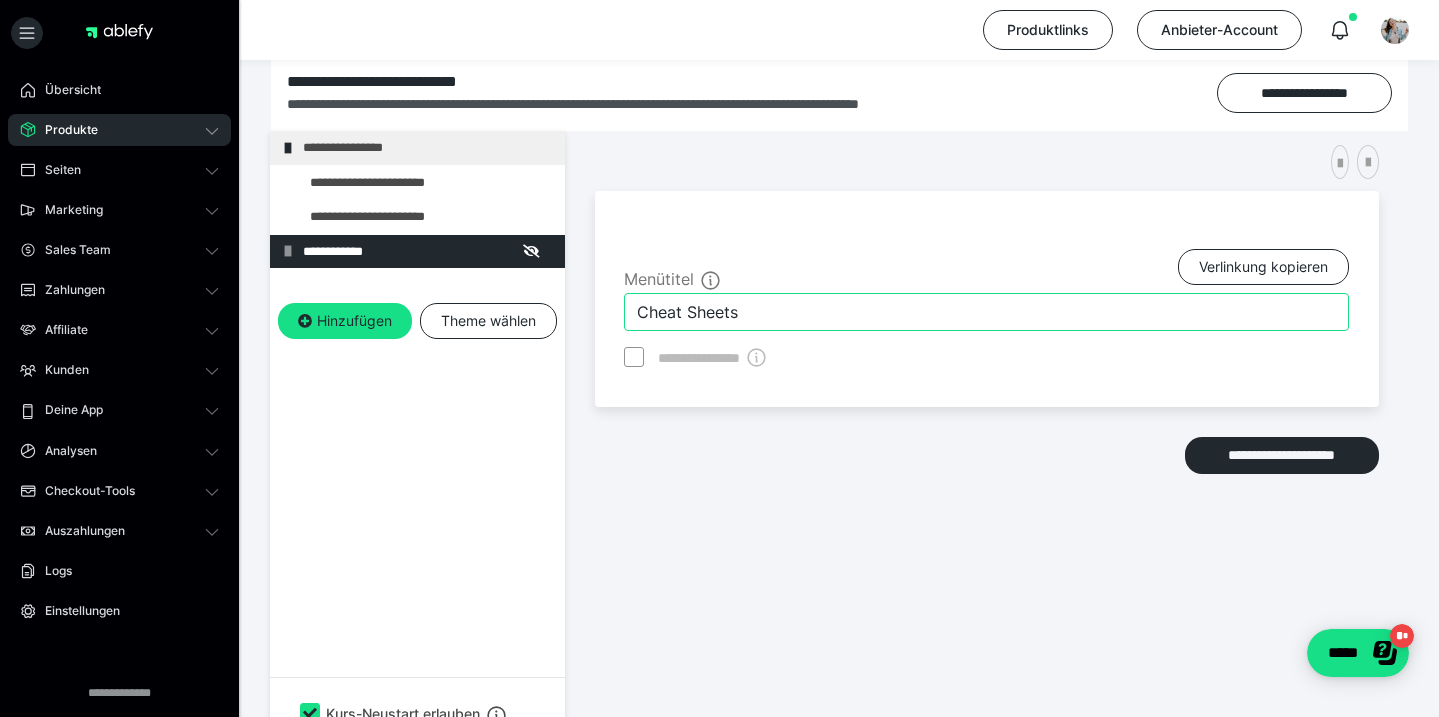 click on "Cheat Sheets" at bounding box center (986, 312) 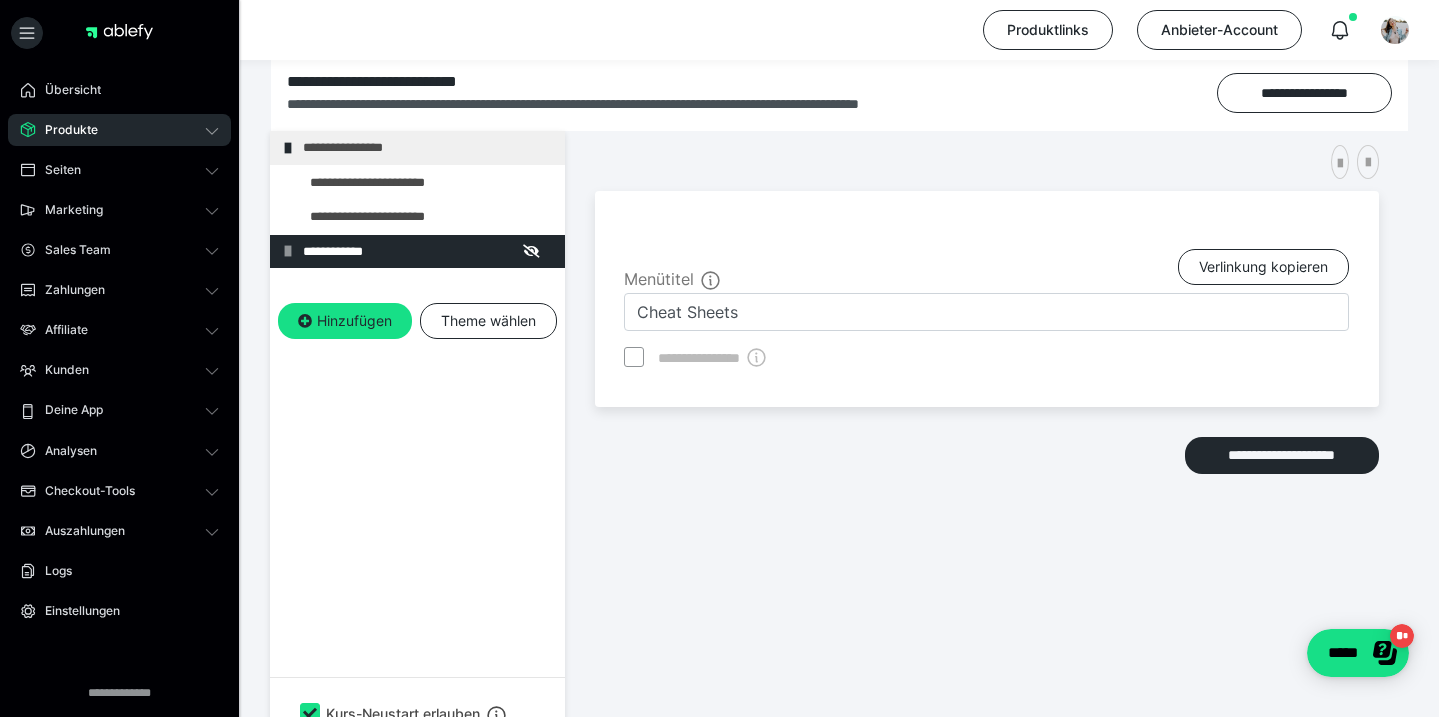 click on "**********" at bounding box center [987, 299] 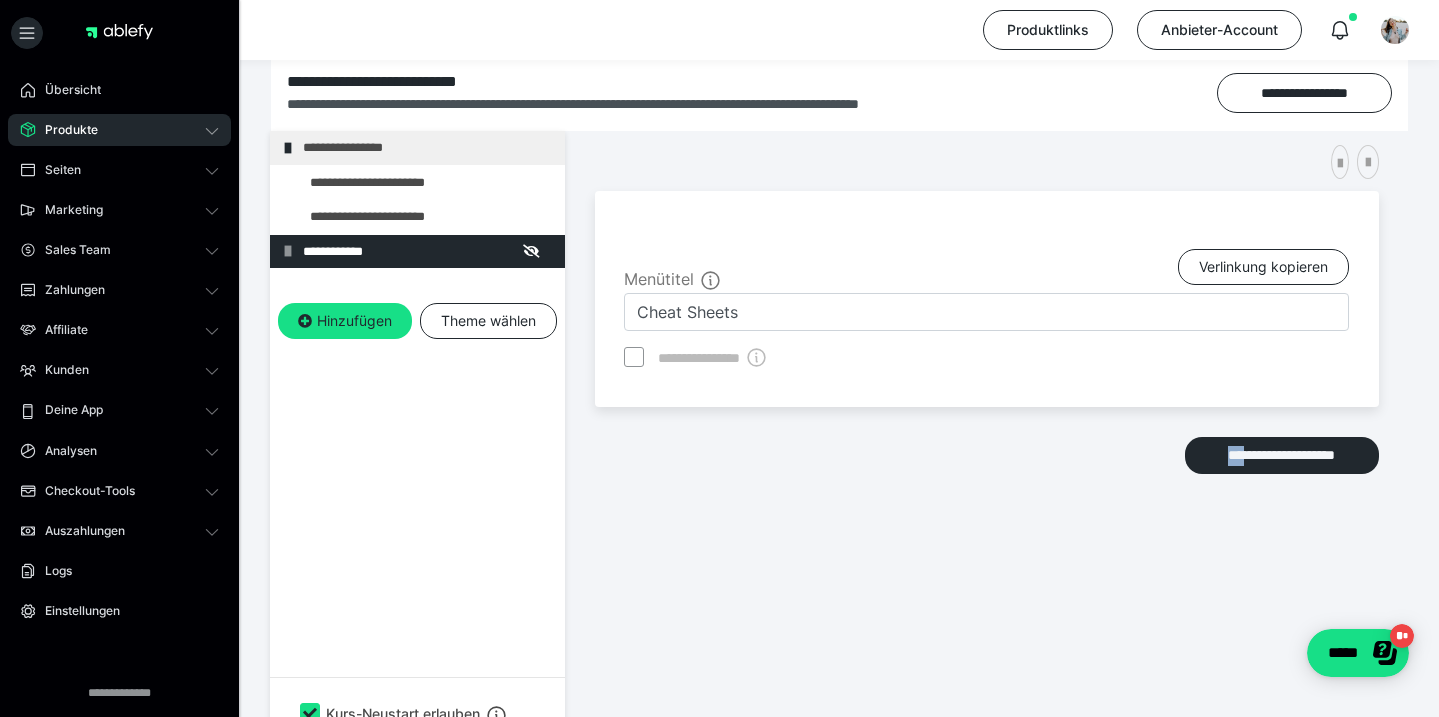 click on "**********" at bounding box center (987, 299) 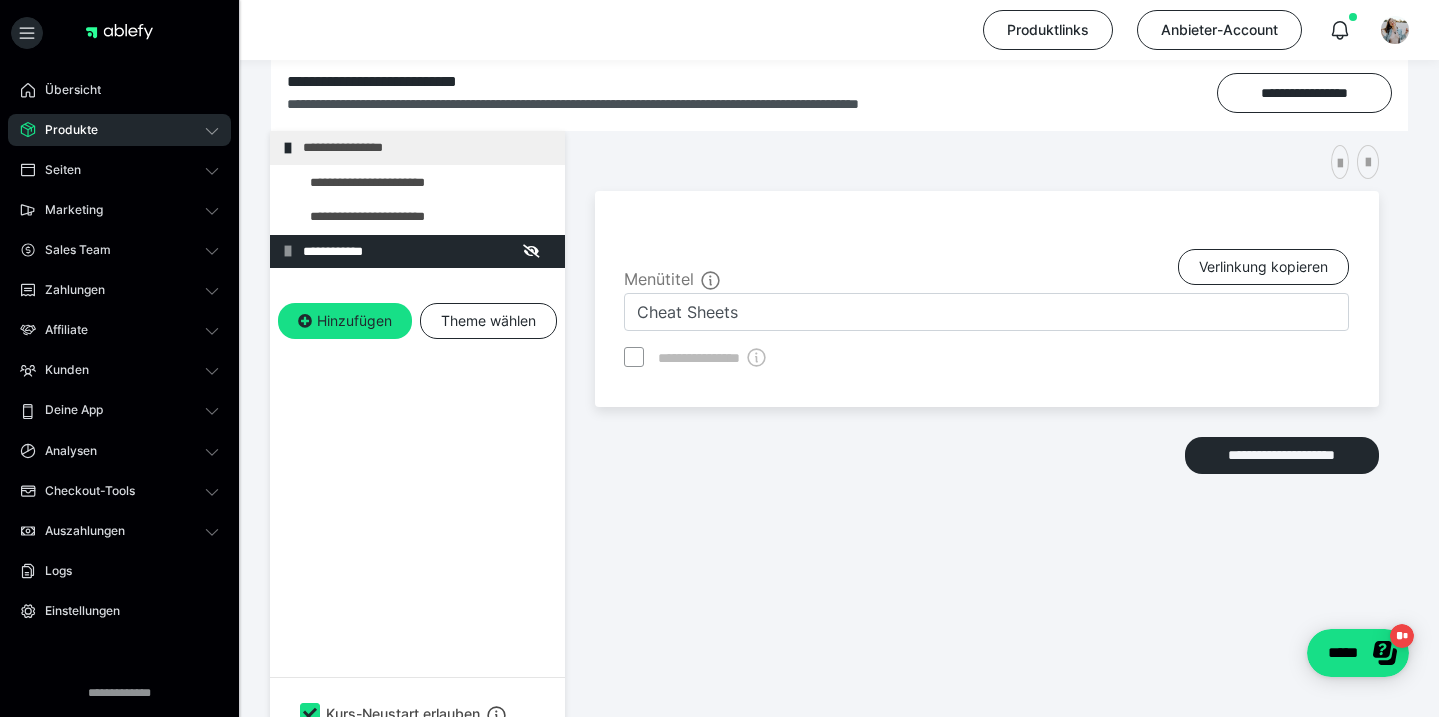 click on "**********" at bounding box center (987, 299) 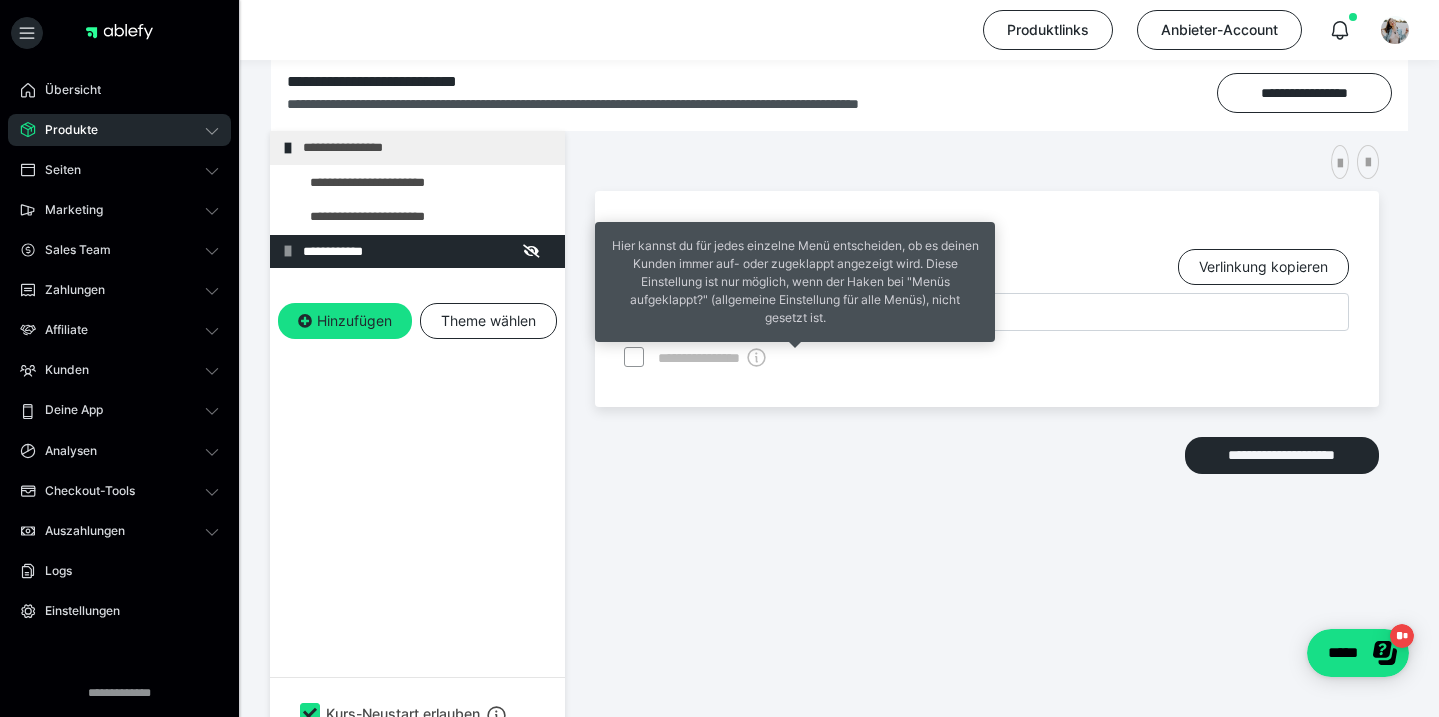 click 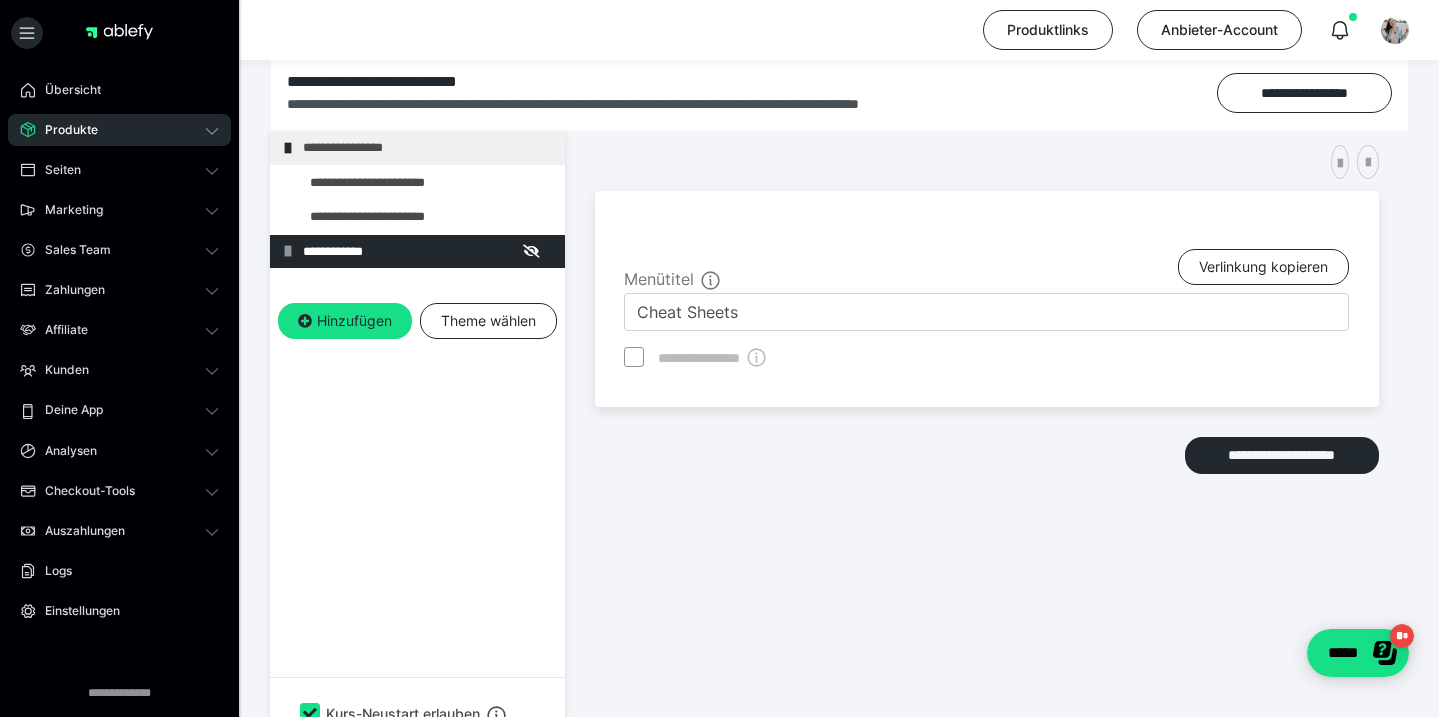 click on "**********" at bounding box center (987, 299) 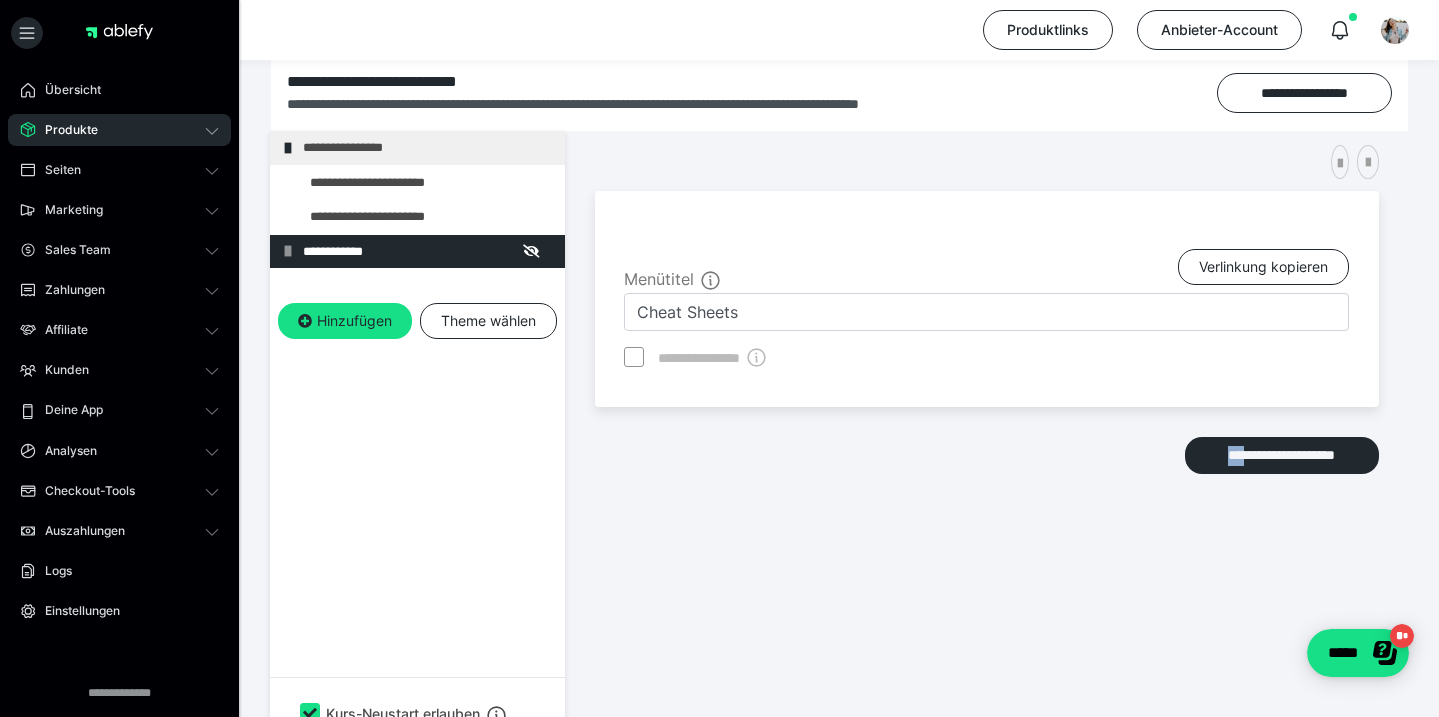 click on "**********" at bounding box center (987, 299) 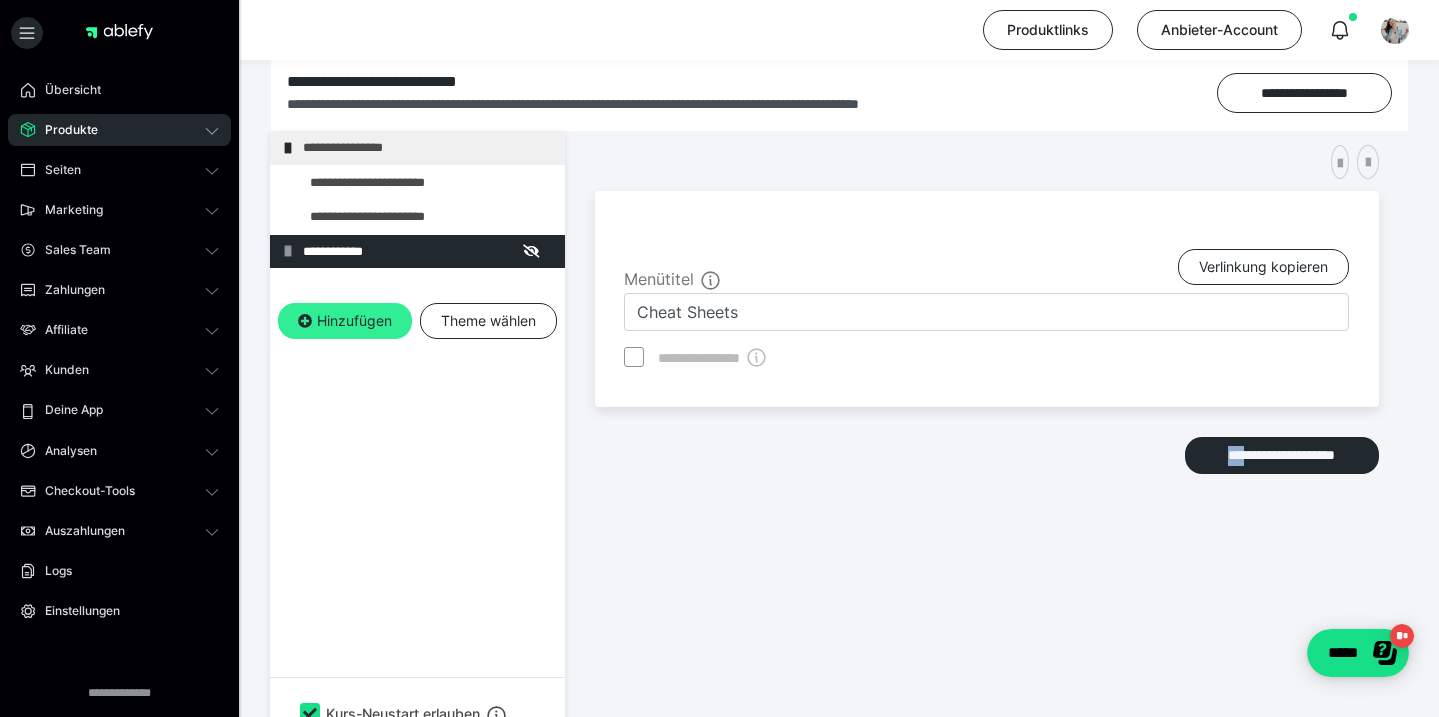 click on "Hinzufügen" at bounding box center (345, 321) 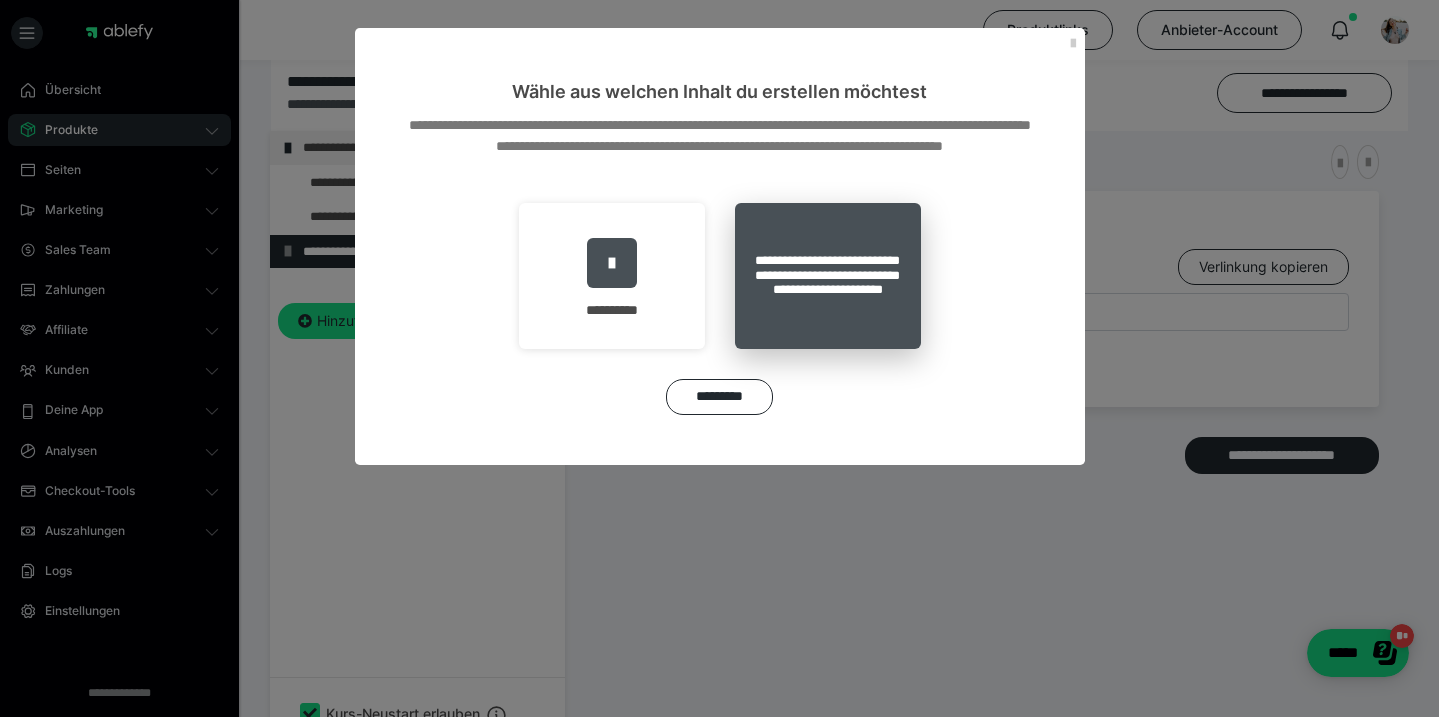 click on "**********" at bounding box center [828, 276] 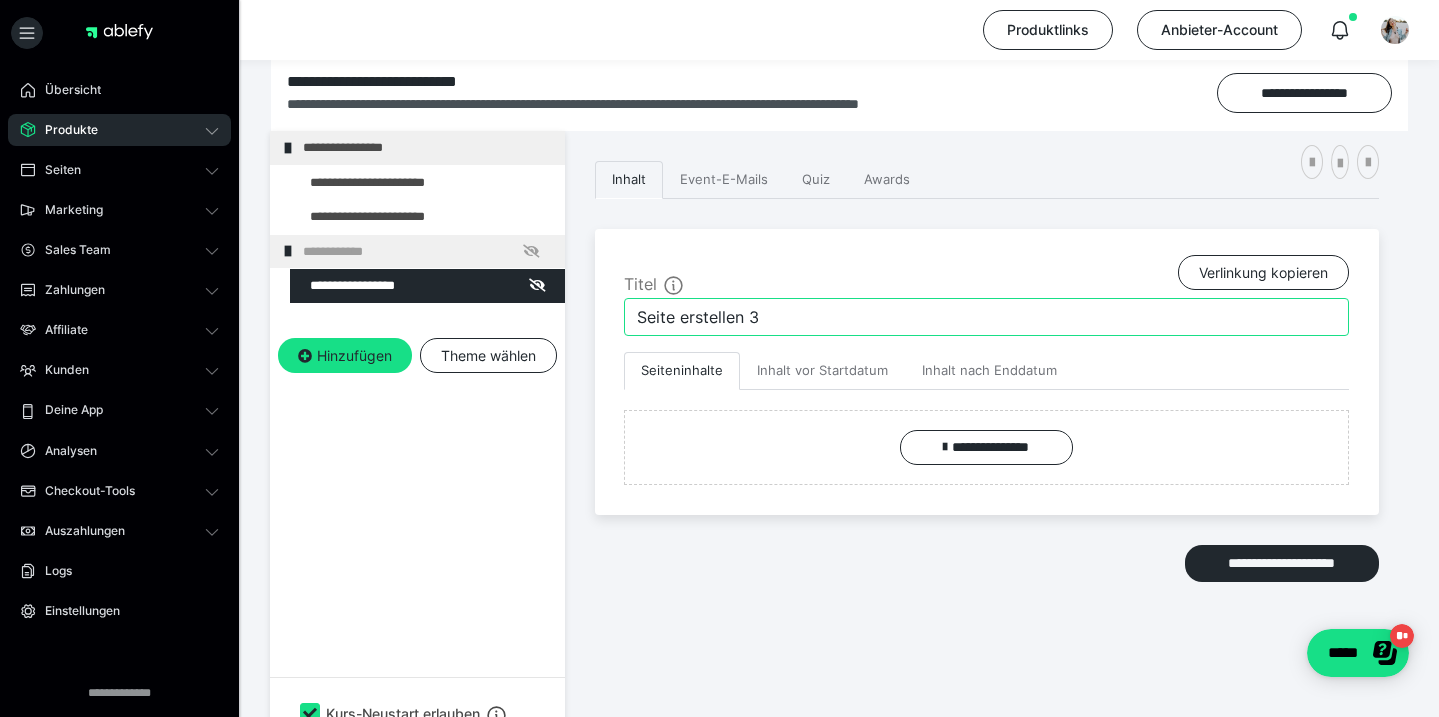 click on "Seite erstellen 3" at bounding box center (986, 317) 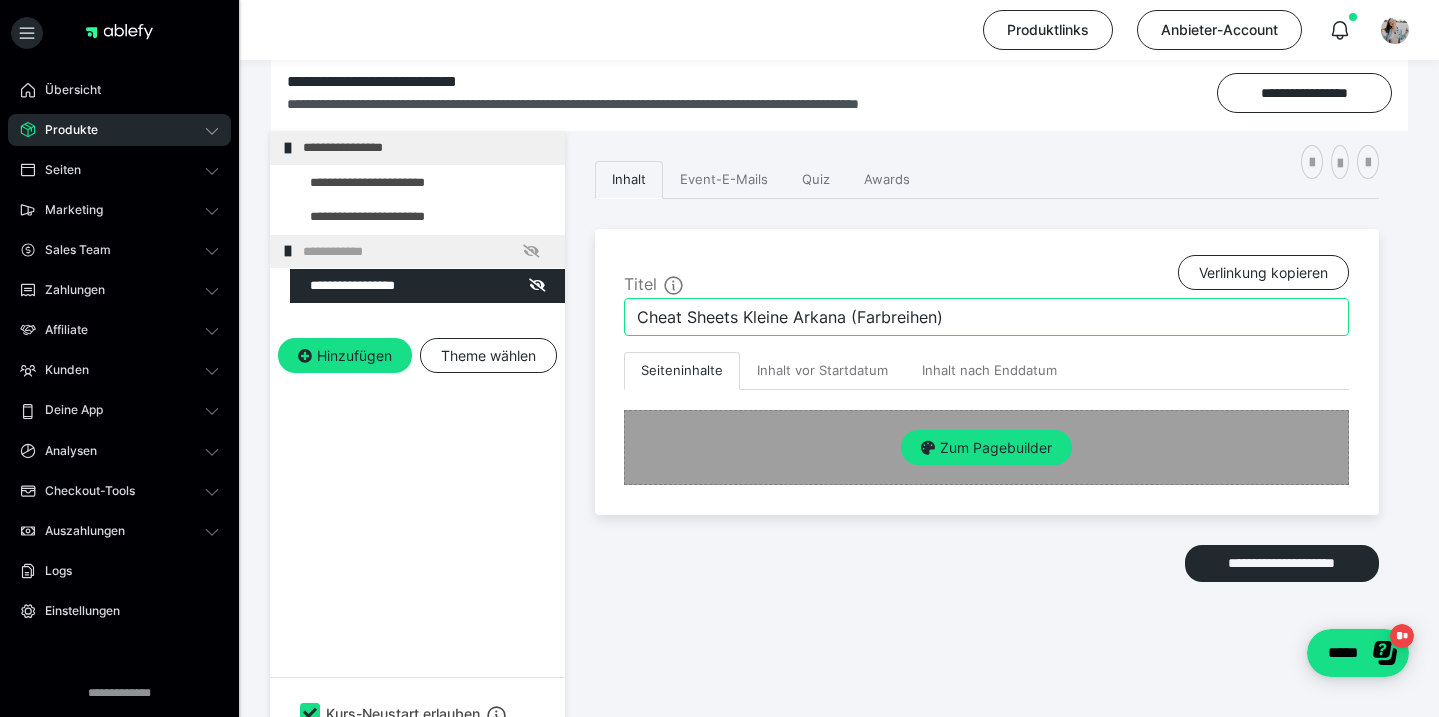 type on "Cheat Sheets Kleine Arkana (Farbreihen)" 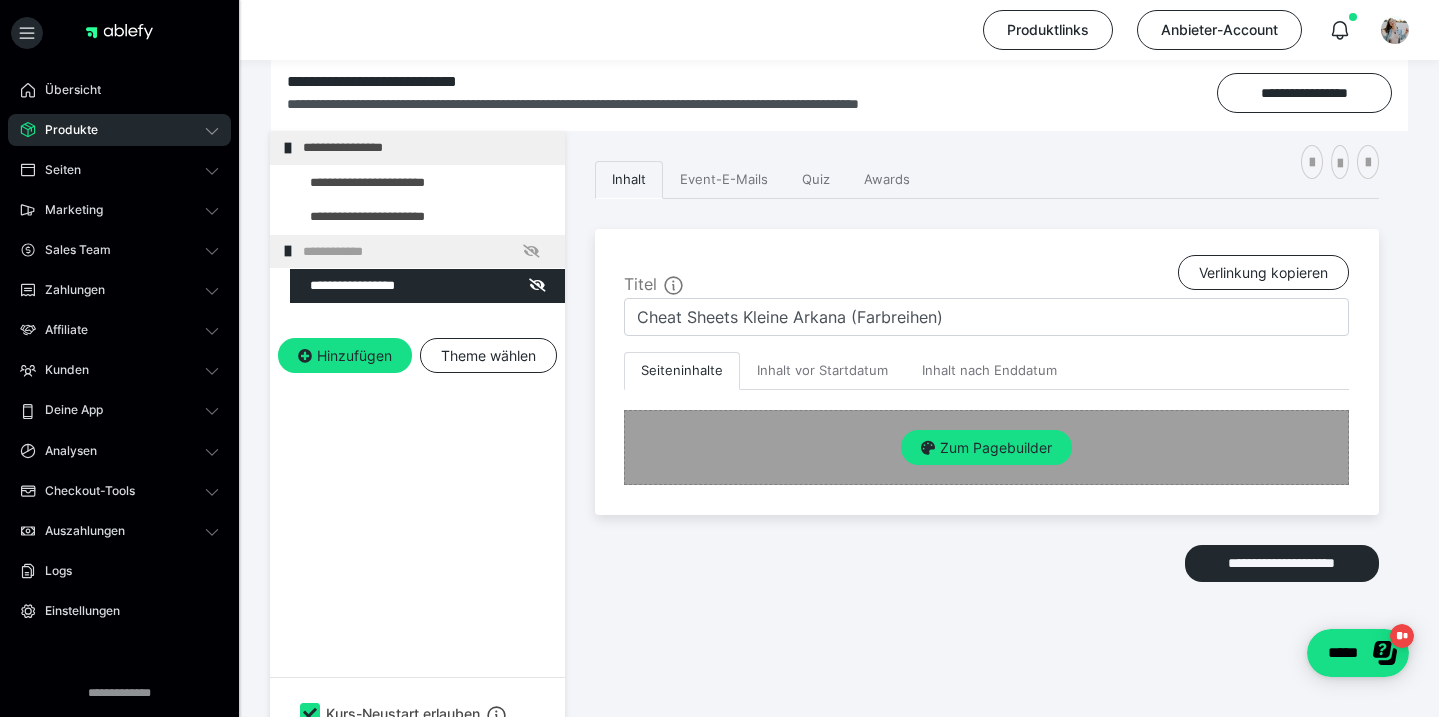 click on "Zum Pagebuilder" at bounding box center [986, 448] 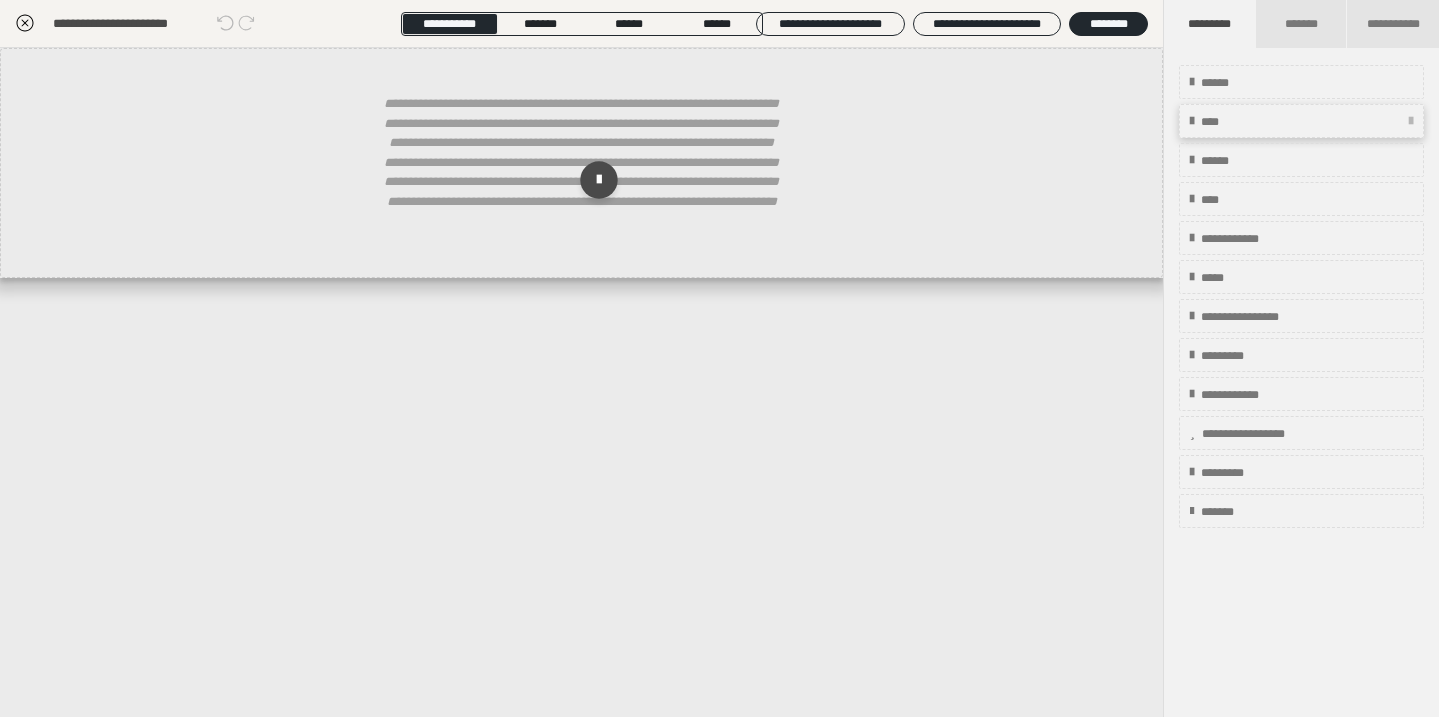 click on "****" at bounding box center [1216, 122] 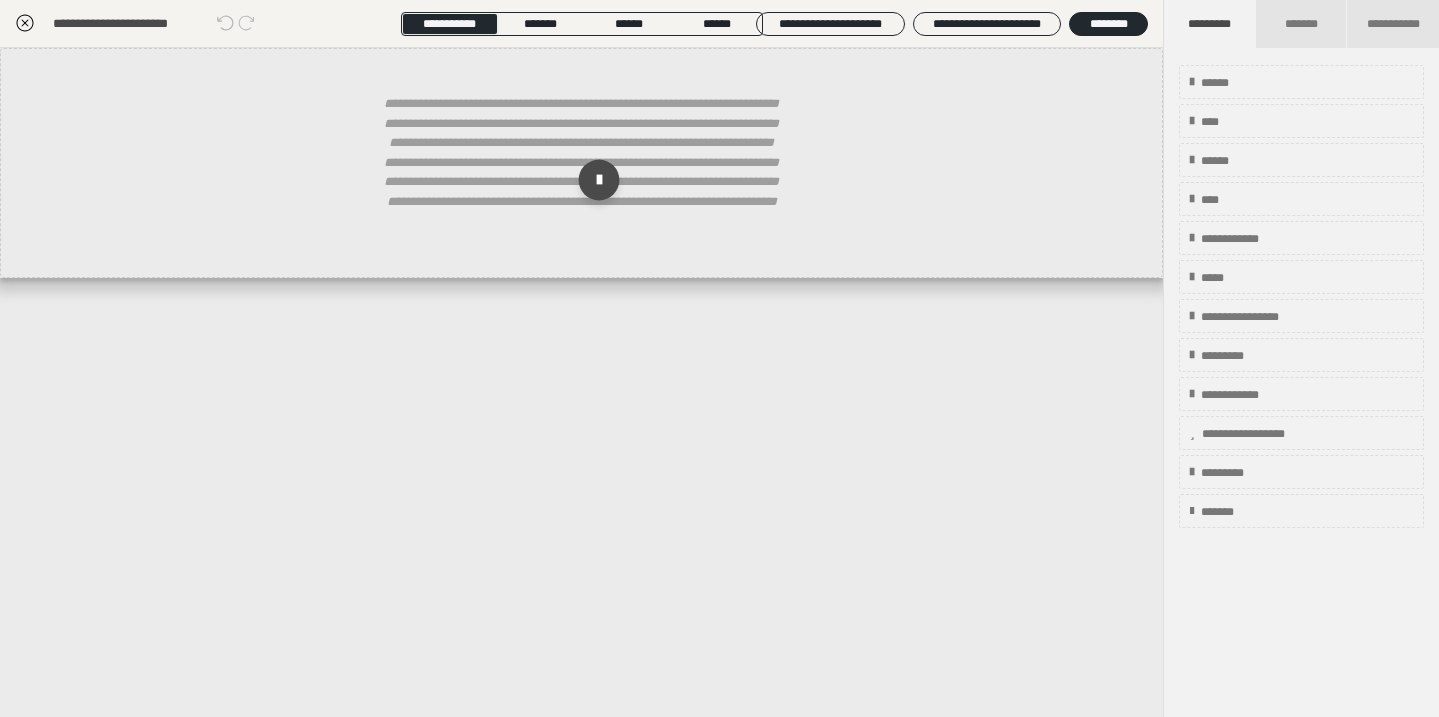 click at bounding box center [598, 180] 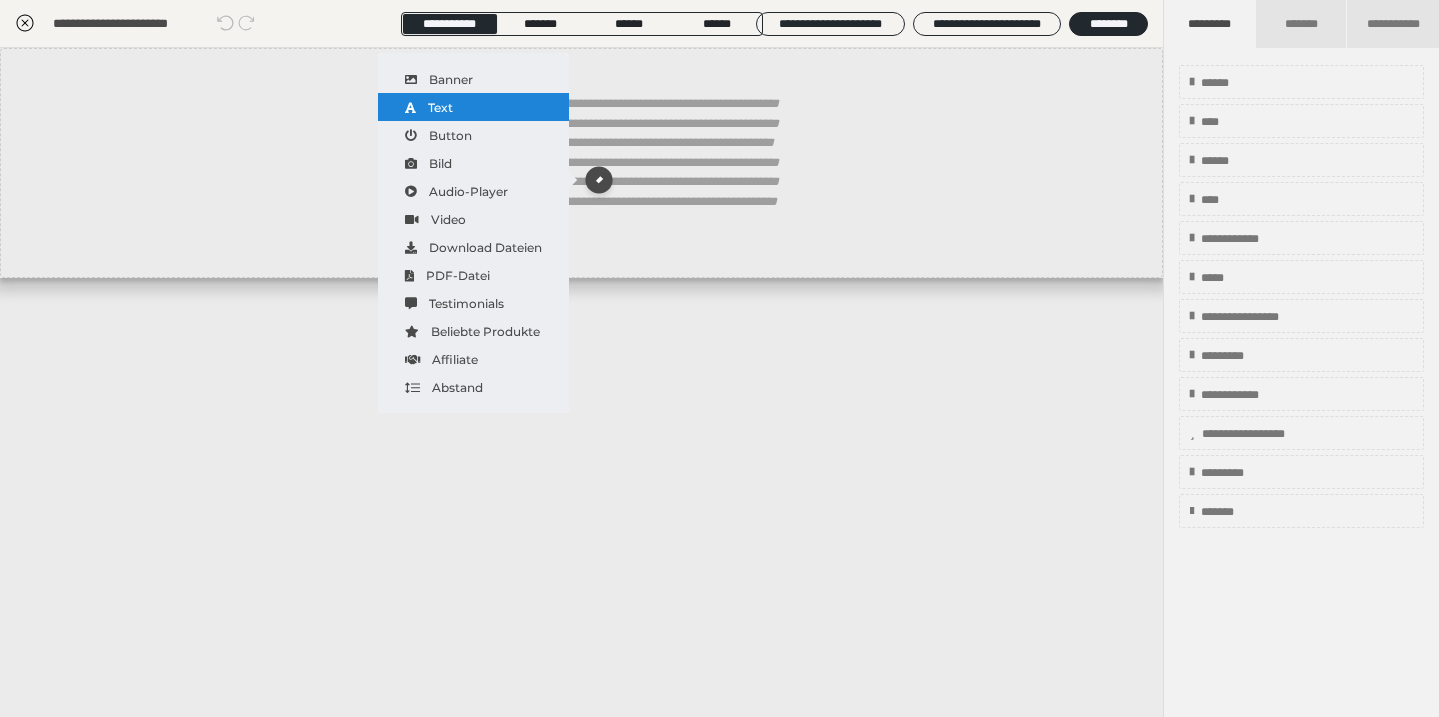 click on "Text" at bounding box center (473, 107) 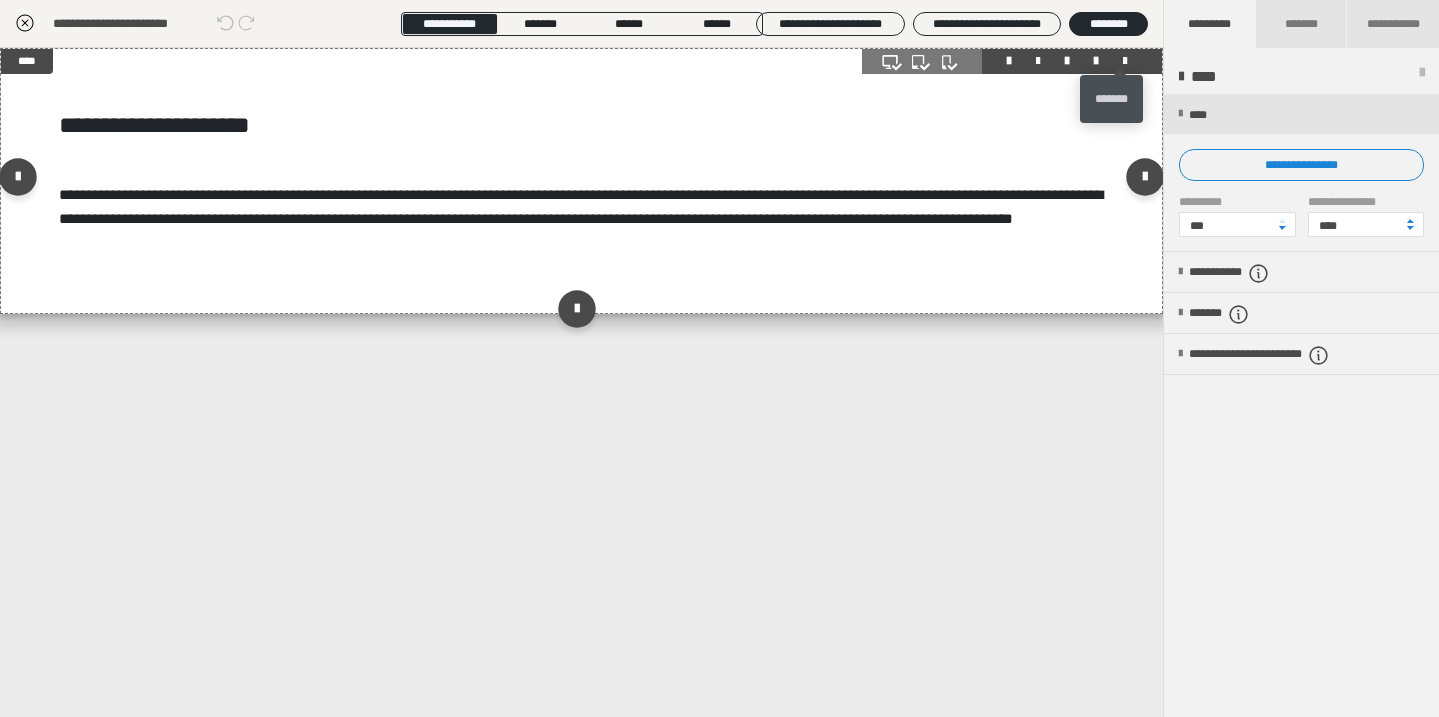 click at bounding box center [1125, 61] 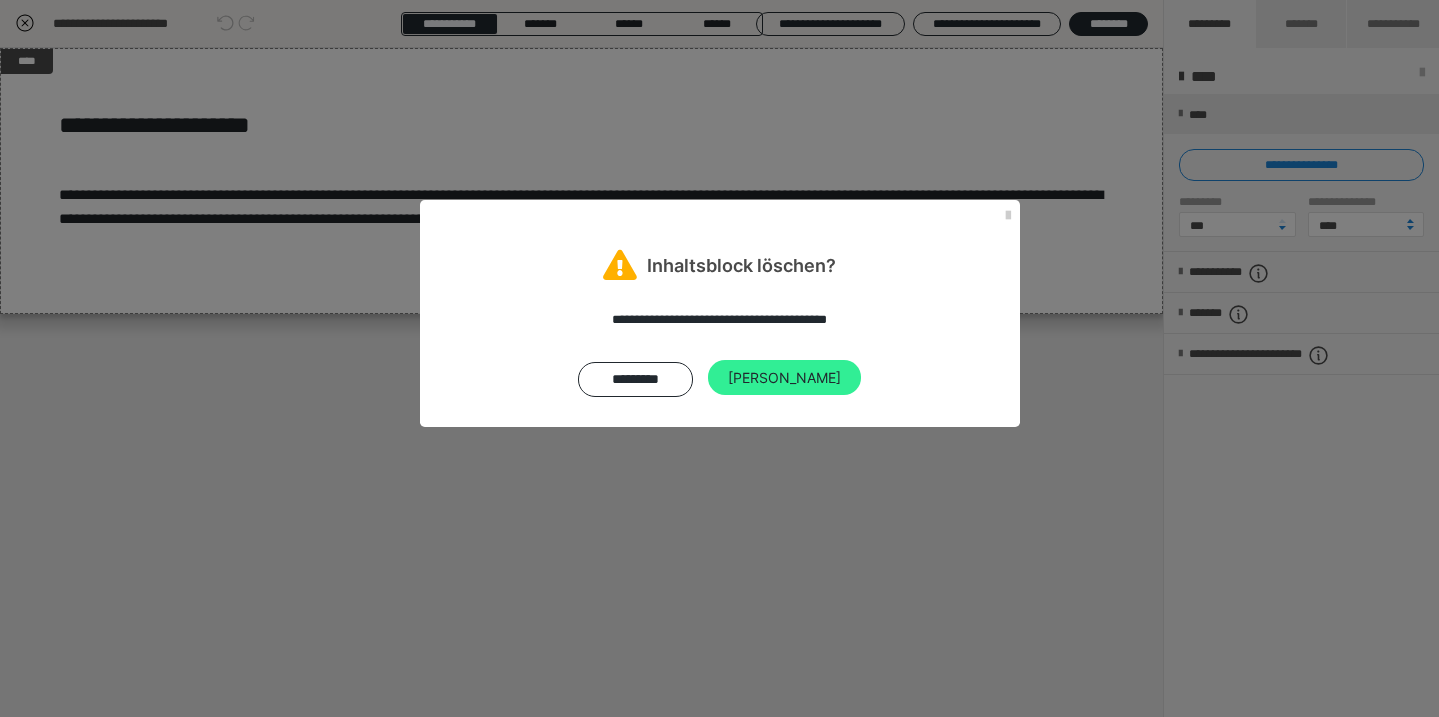 click on "Ja" at bounding box center (784, 378) 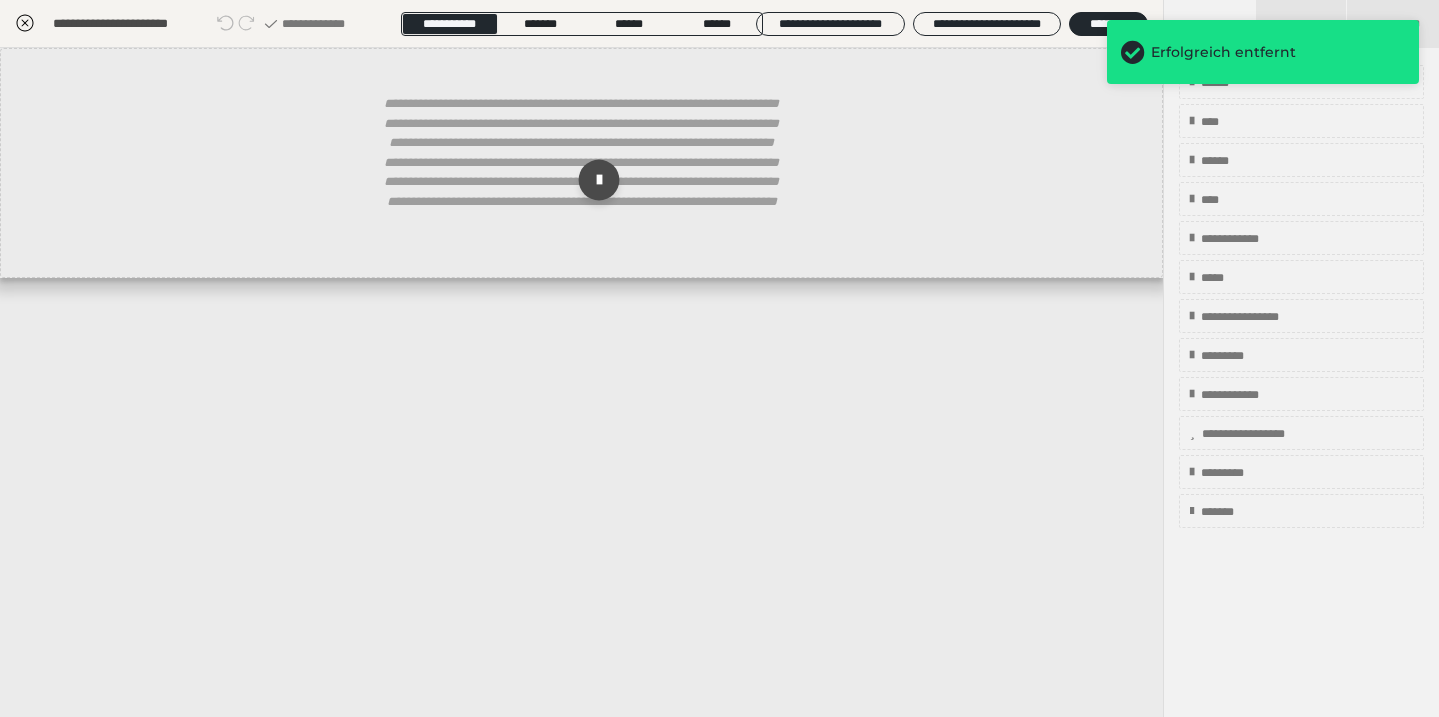 click at bounding box center [598, 180] 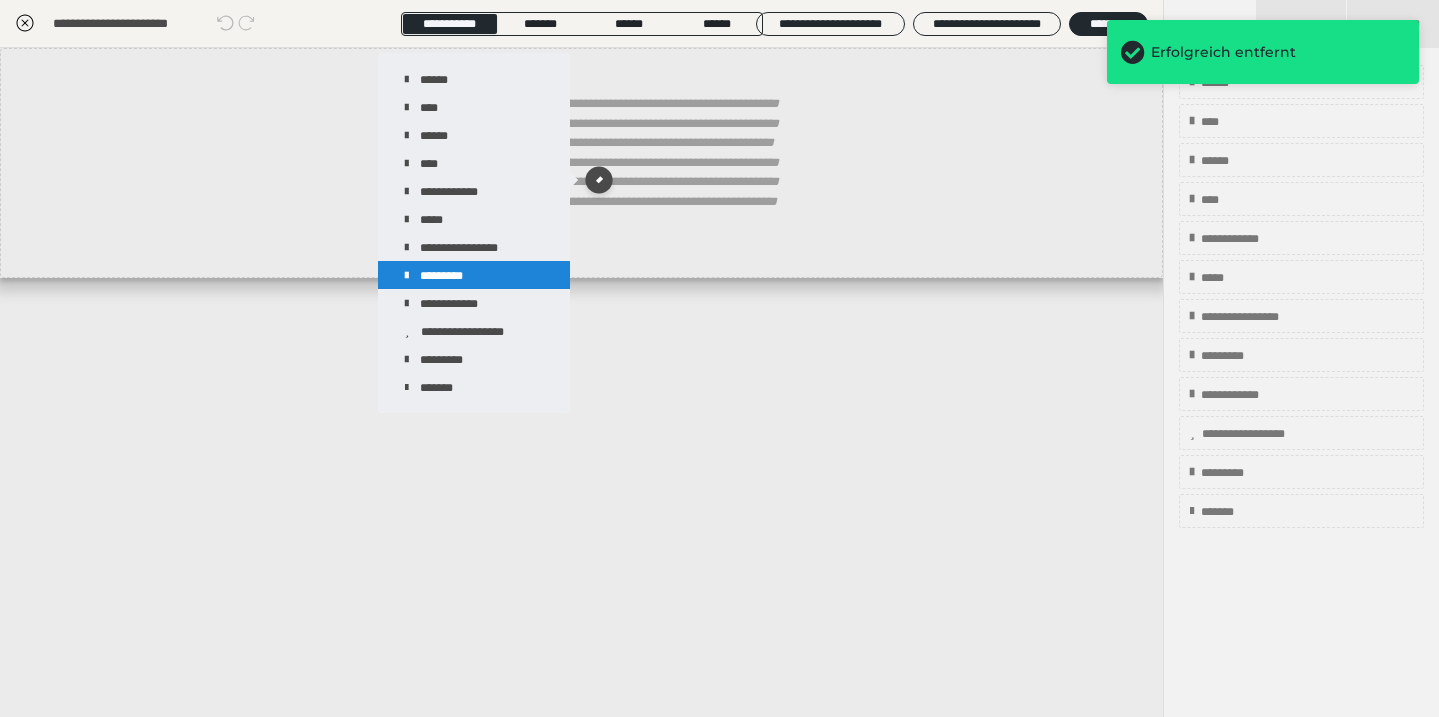 click on "*********" at bounding box center (474, 275) 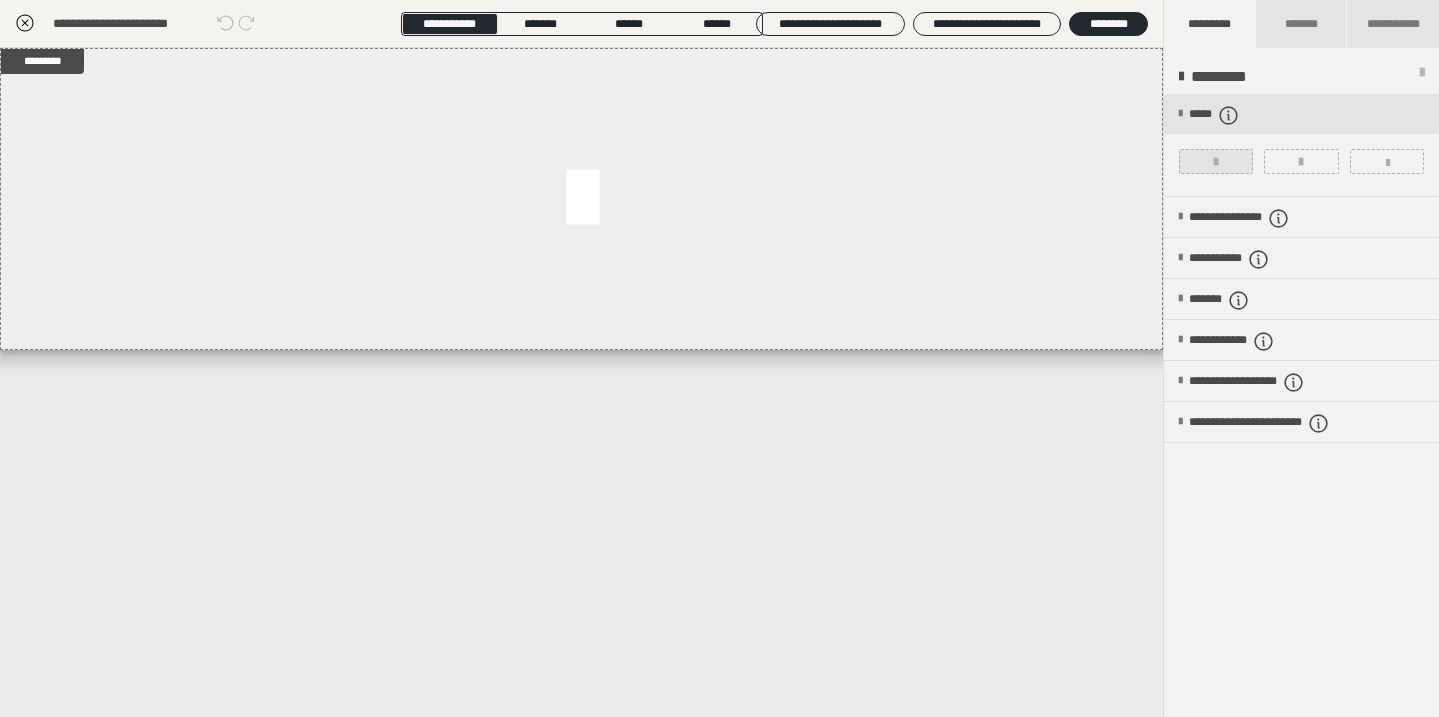 click at bounding box center [1216, 161] 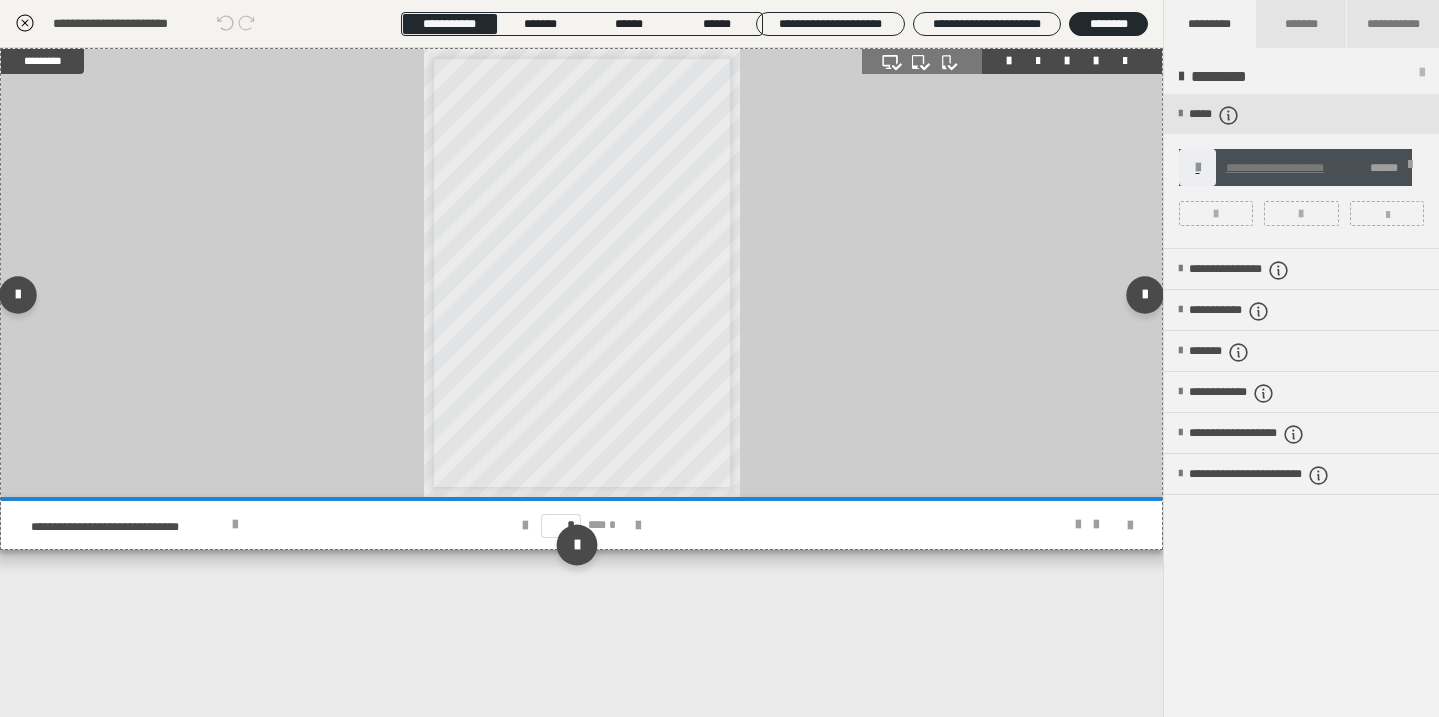 click at bounding box center [577, 544] 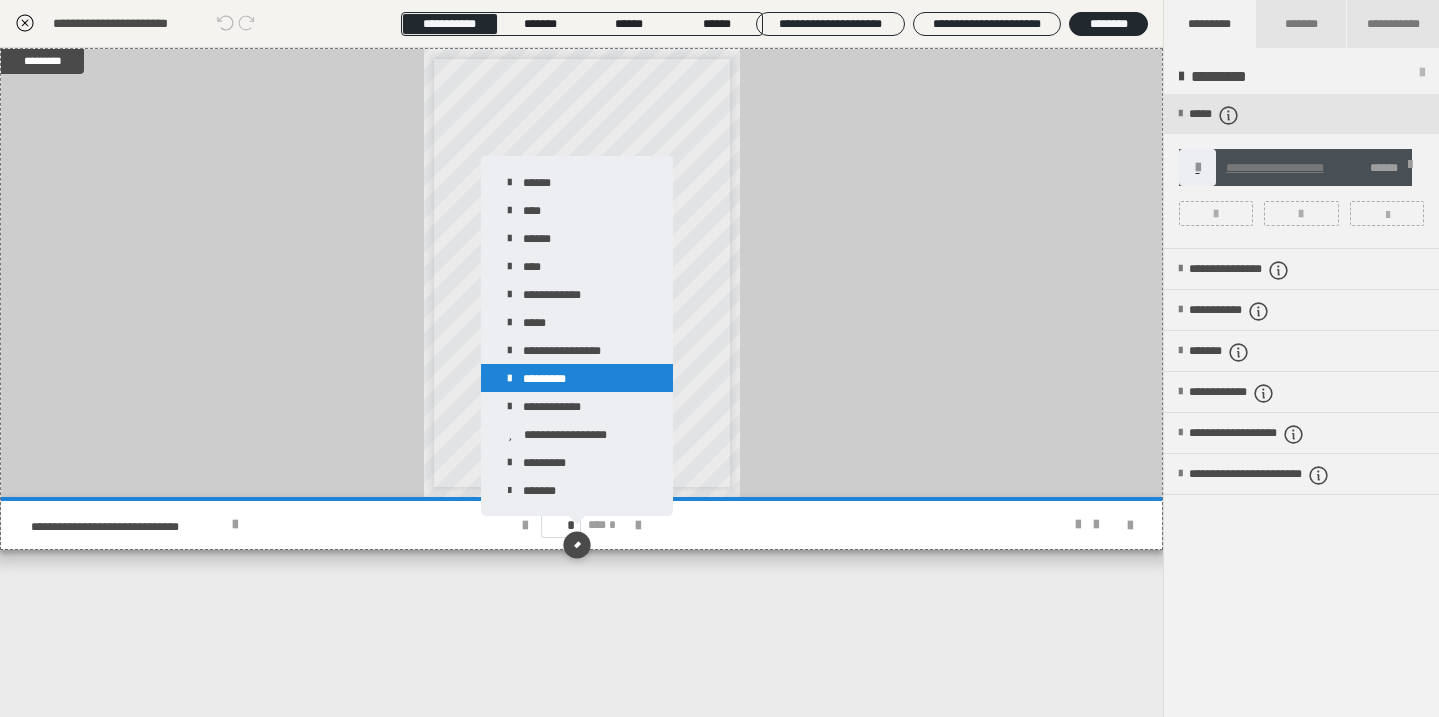 click on "*********" at bounding box center [577, 378] 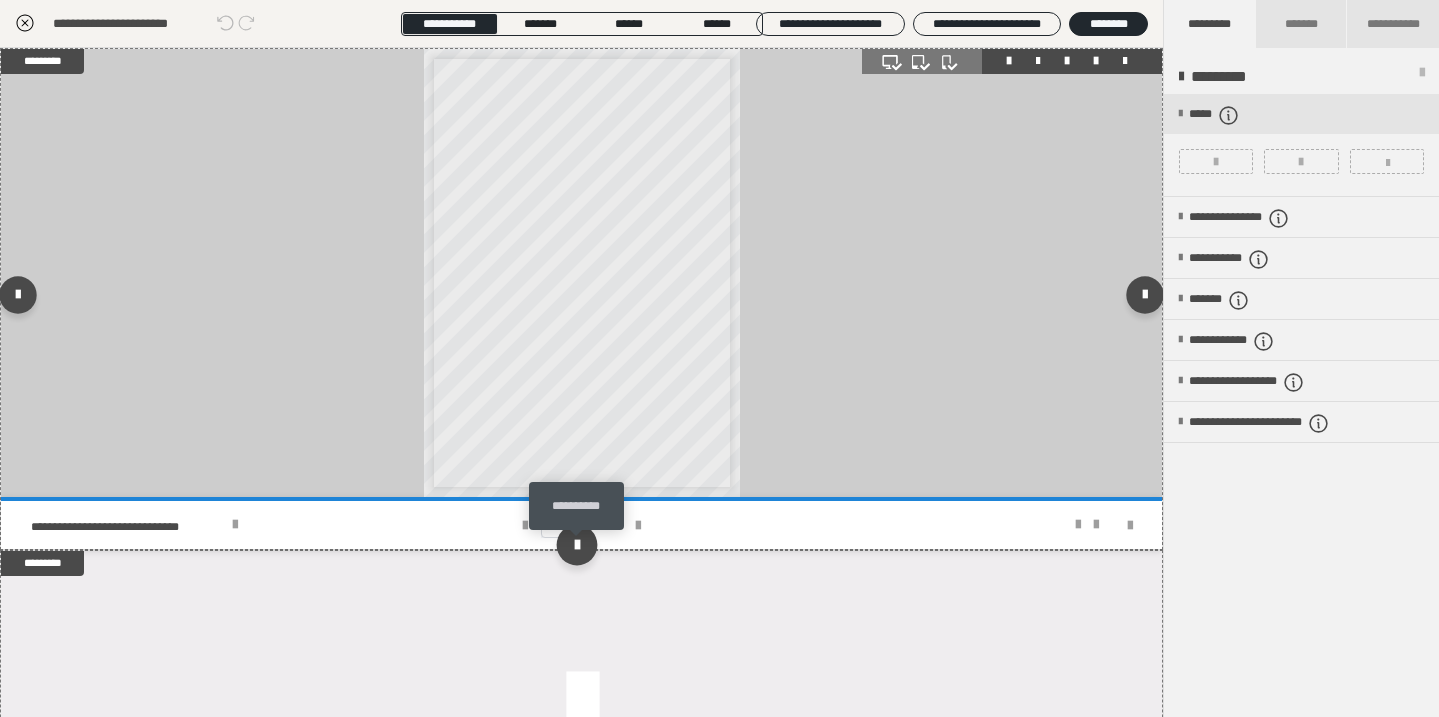 click at bounding box center [577, 544] 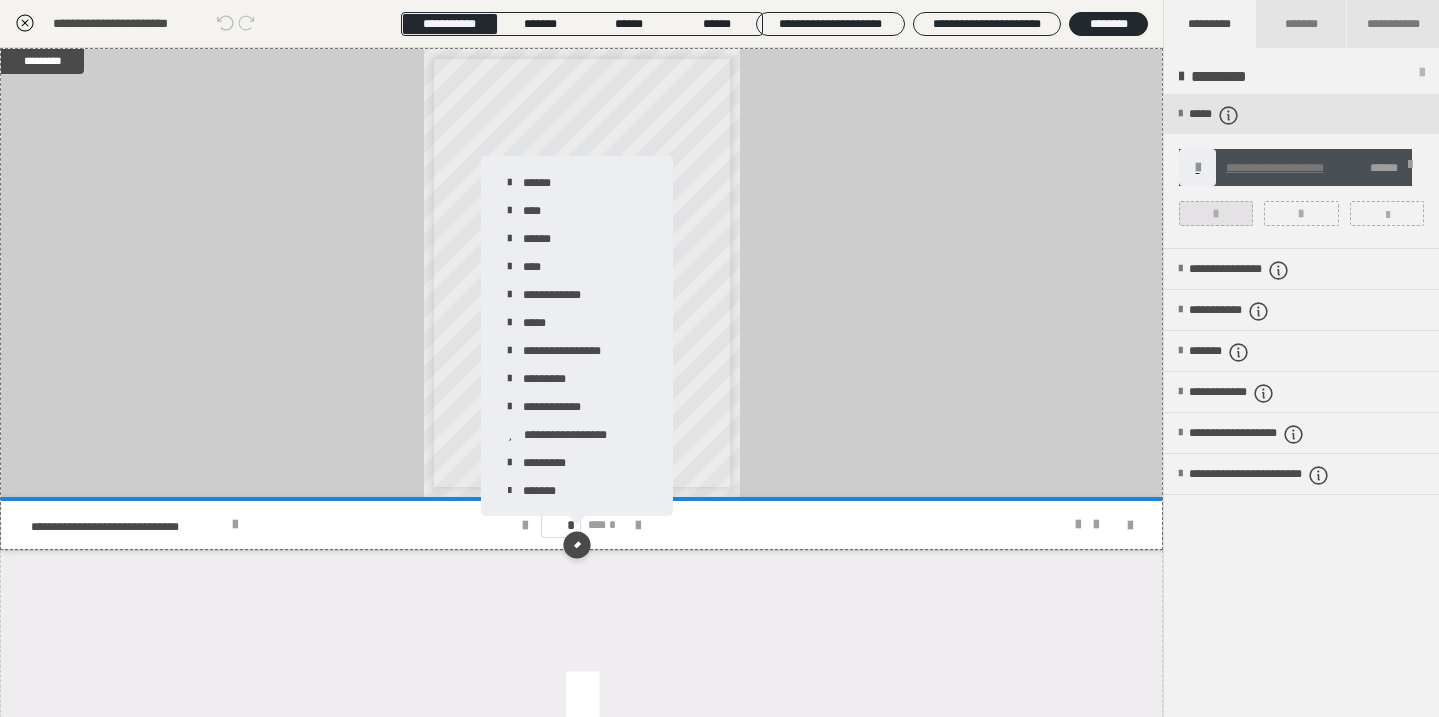 click at bounding box center (1216, 214) 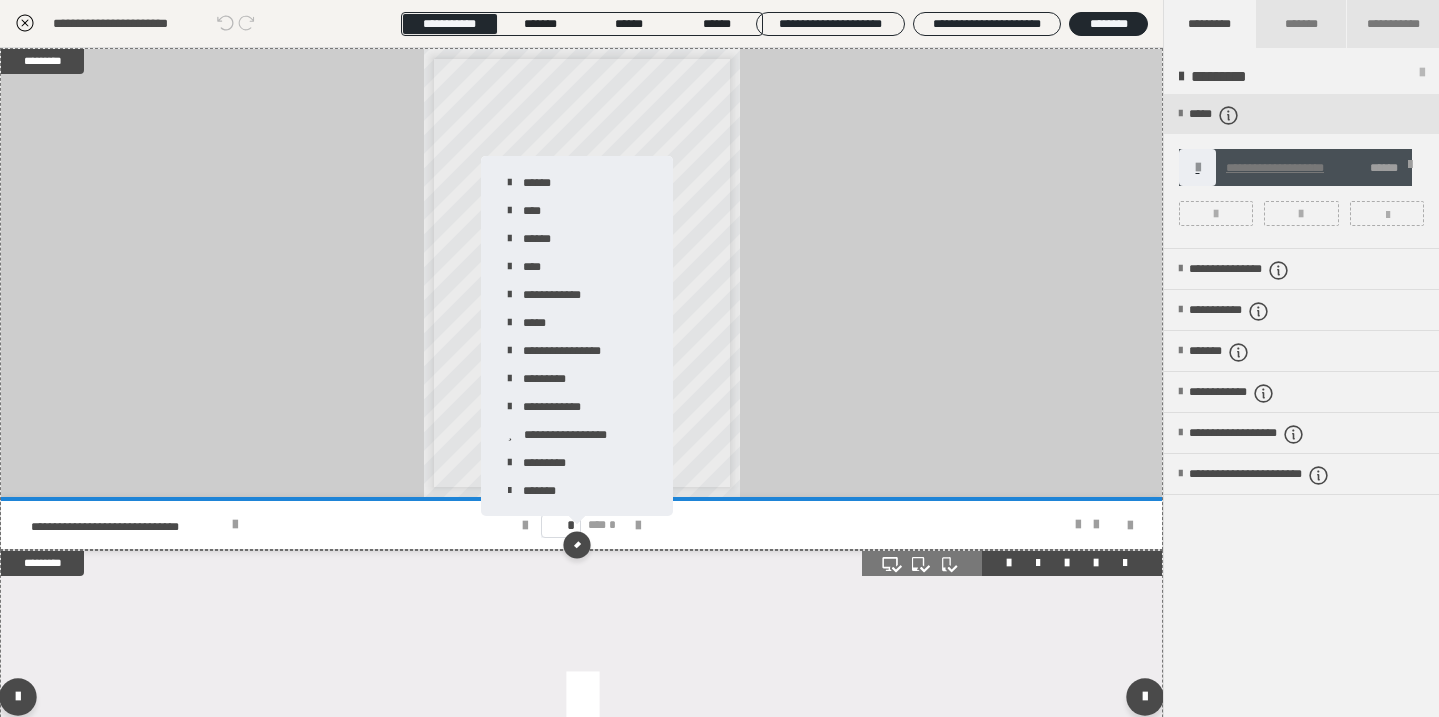 click at bounding box center (581, 701) 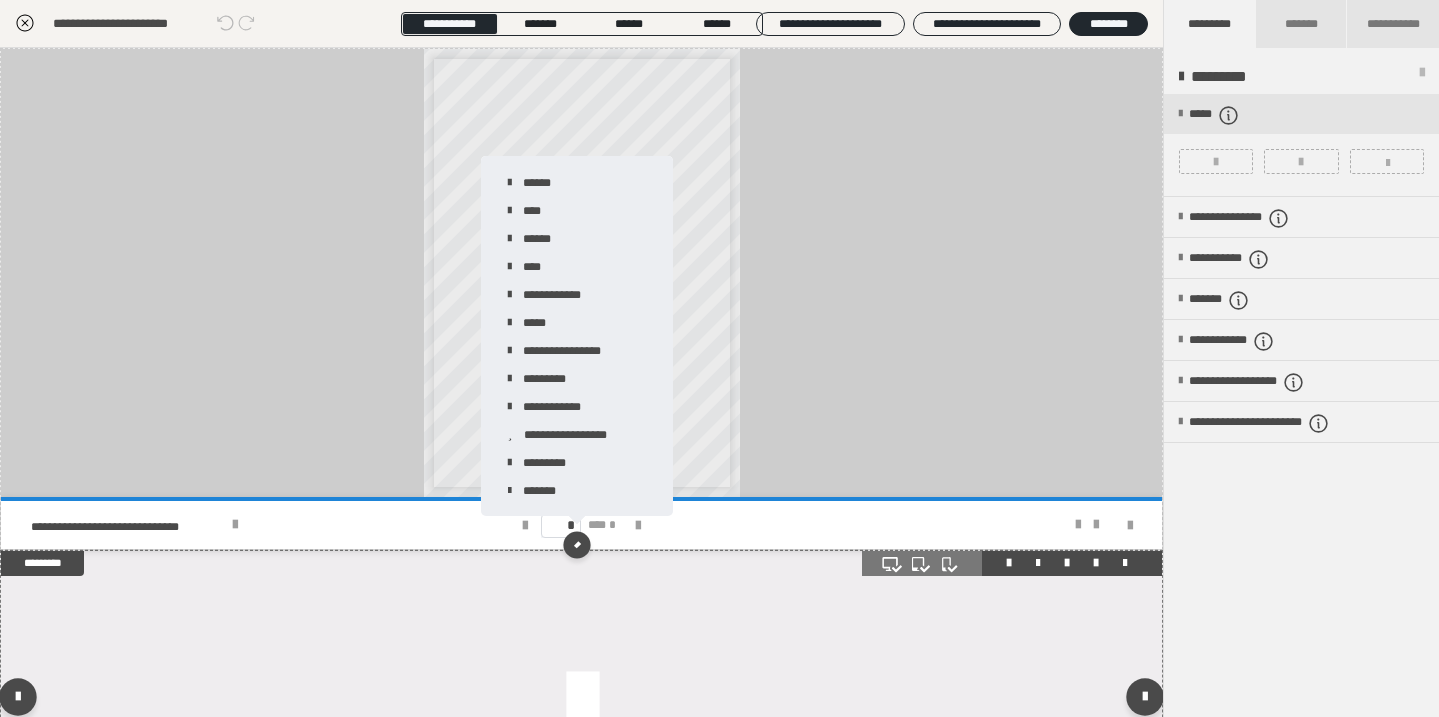 click at bounding box center [581, 701] 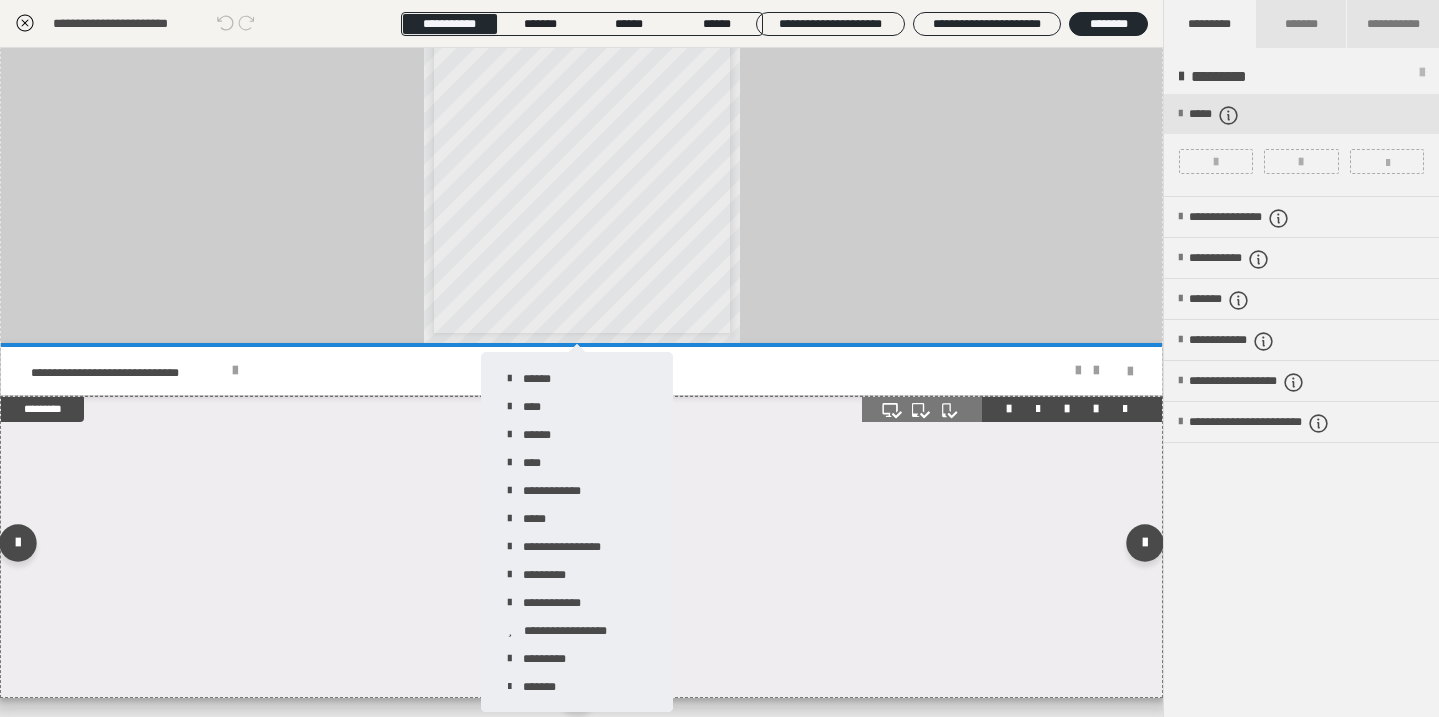 scroll, scrollTop: 205, scrollLeft: 0, axis: vertical 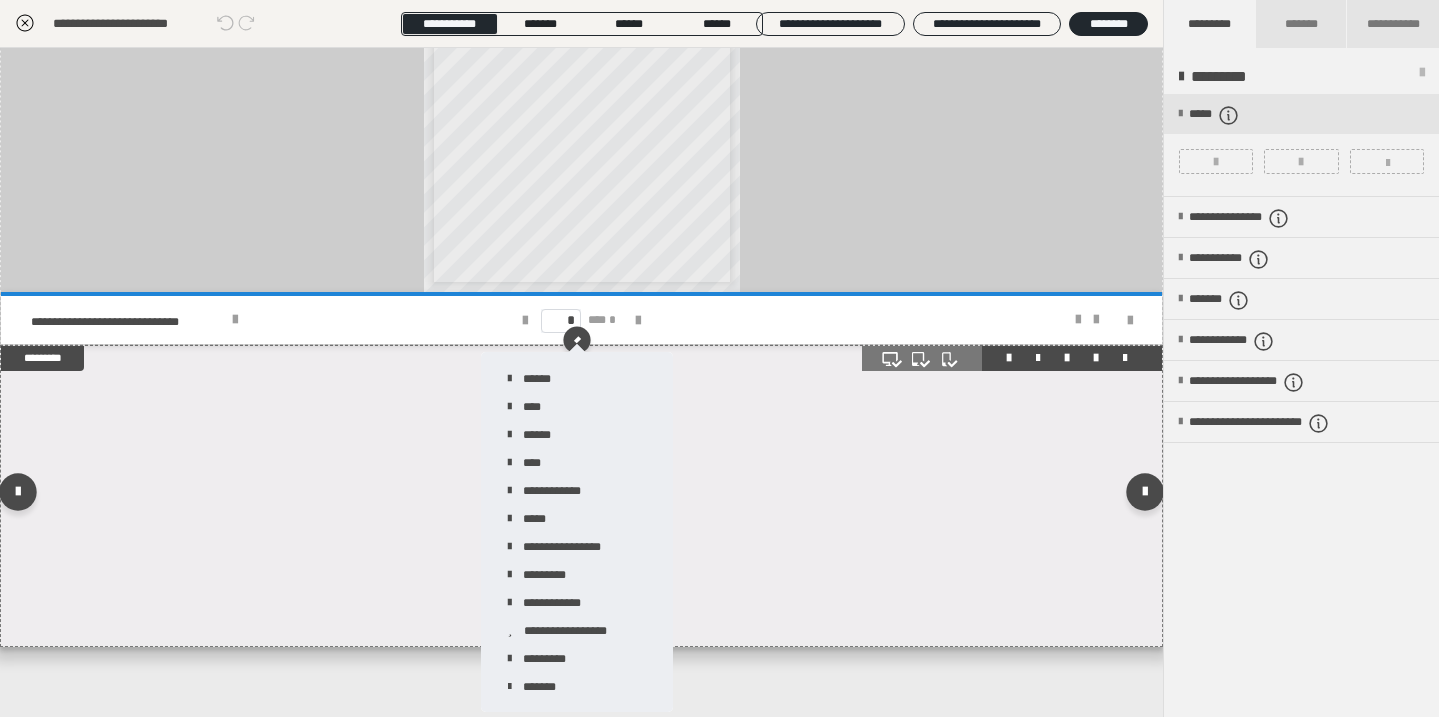 click at bounding box center (581, 496) 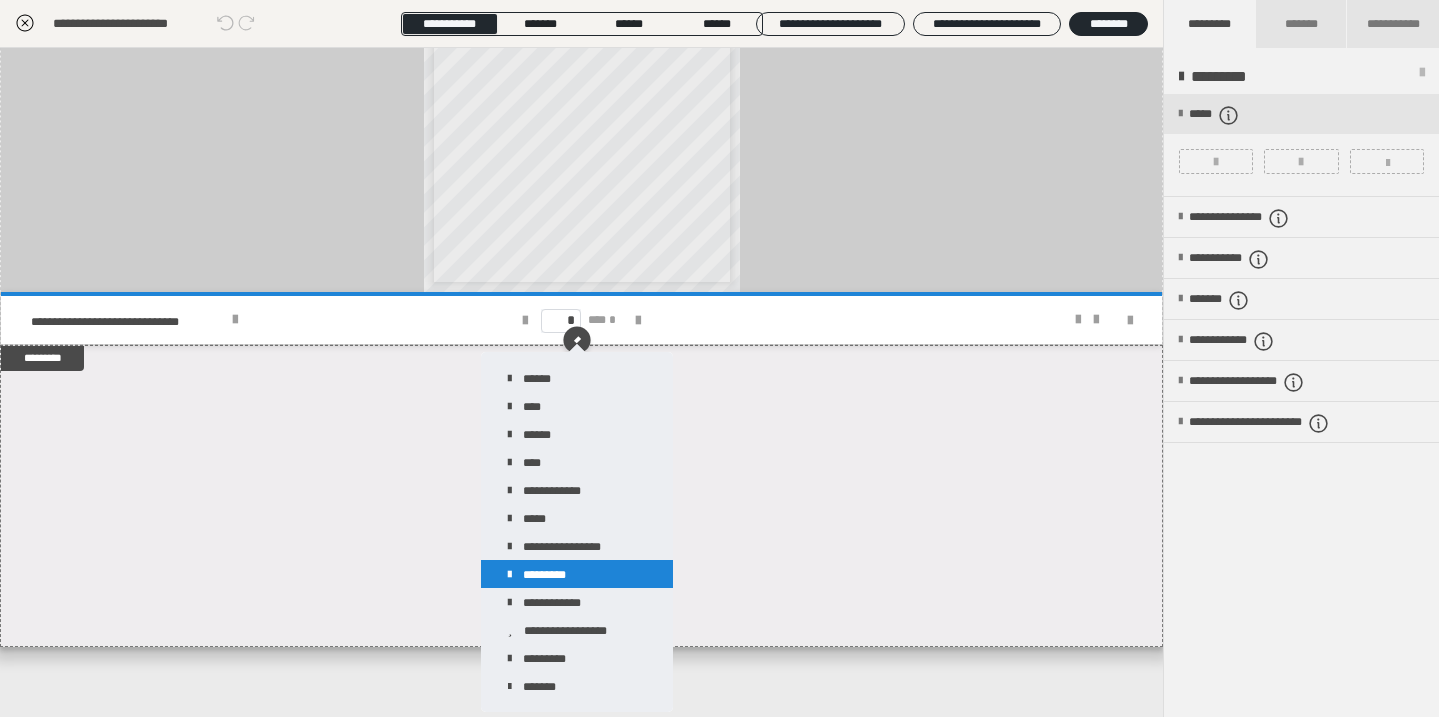 click on "*********" at bounding box center [577, 574] 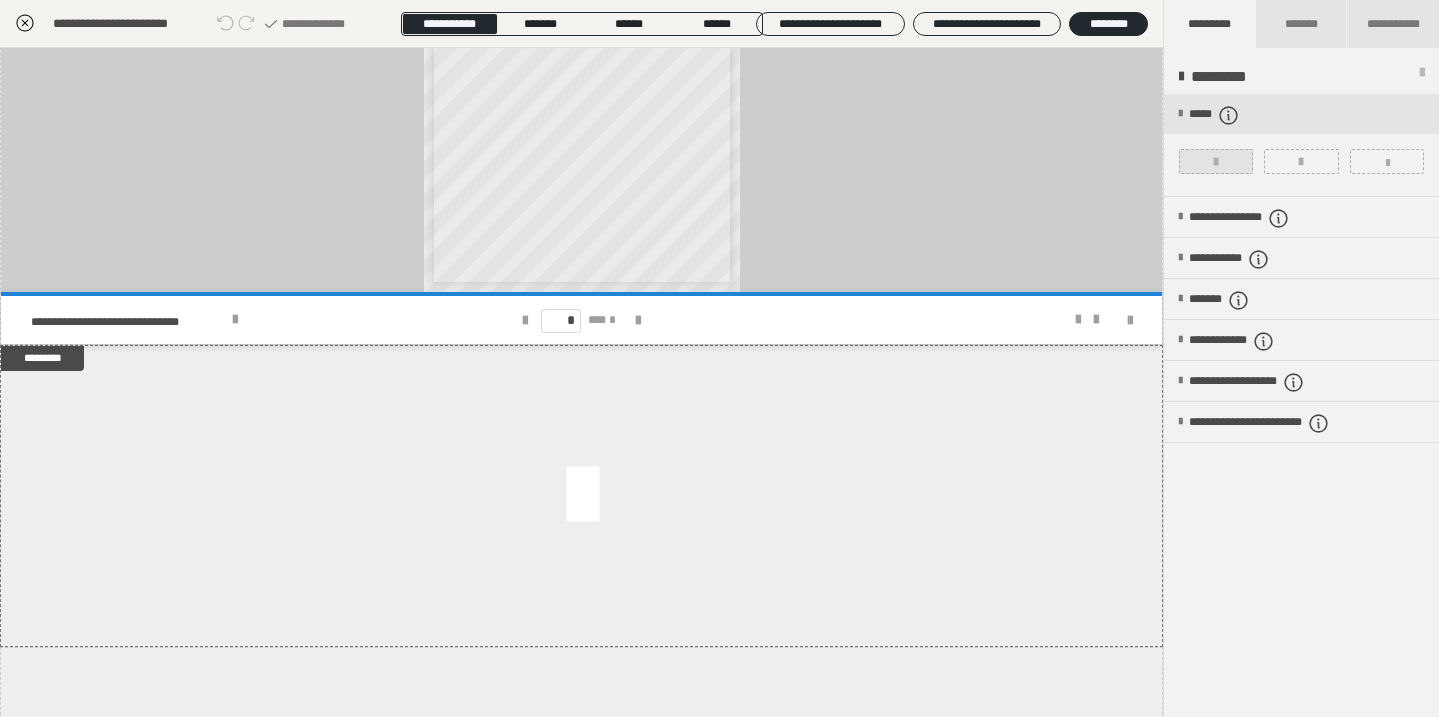 click at bounding box center (1216, 162) 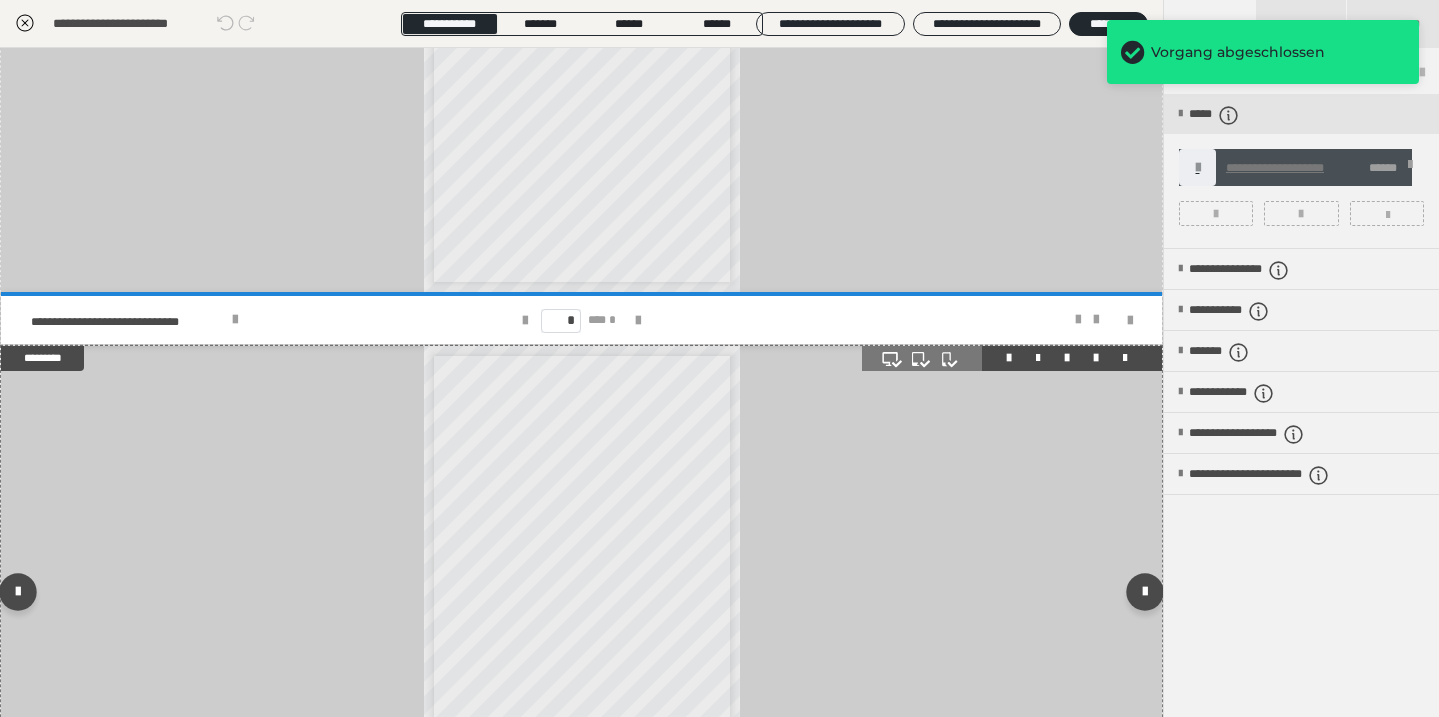 click at bounding box center (581, 570) 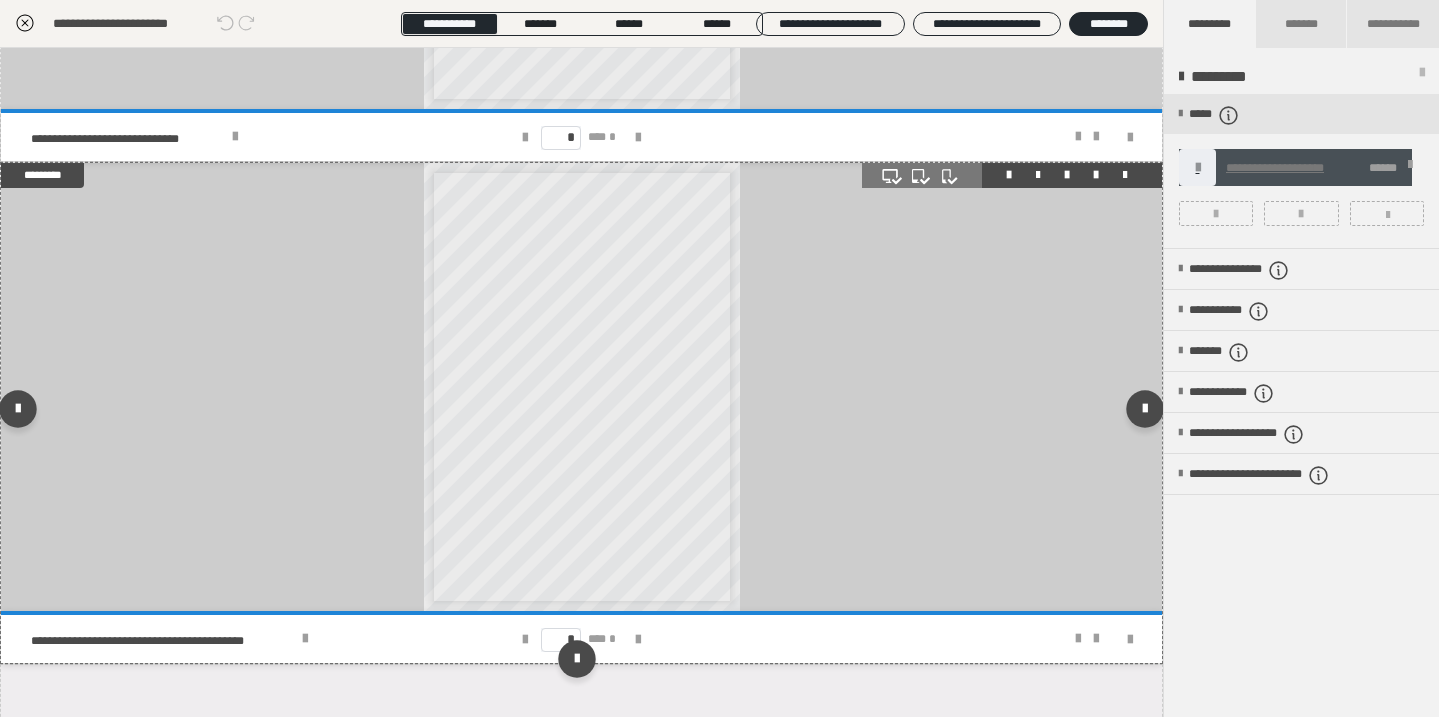 scroll, scrollTop: 390, scrollLeft: 0, axis: vertical 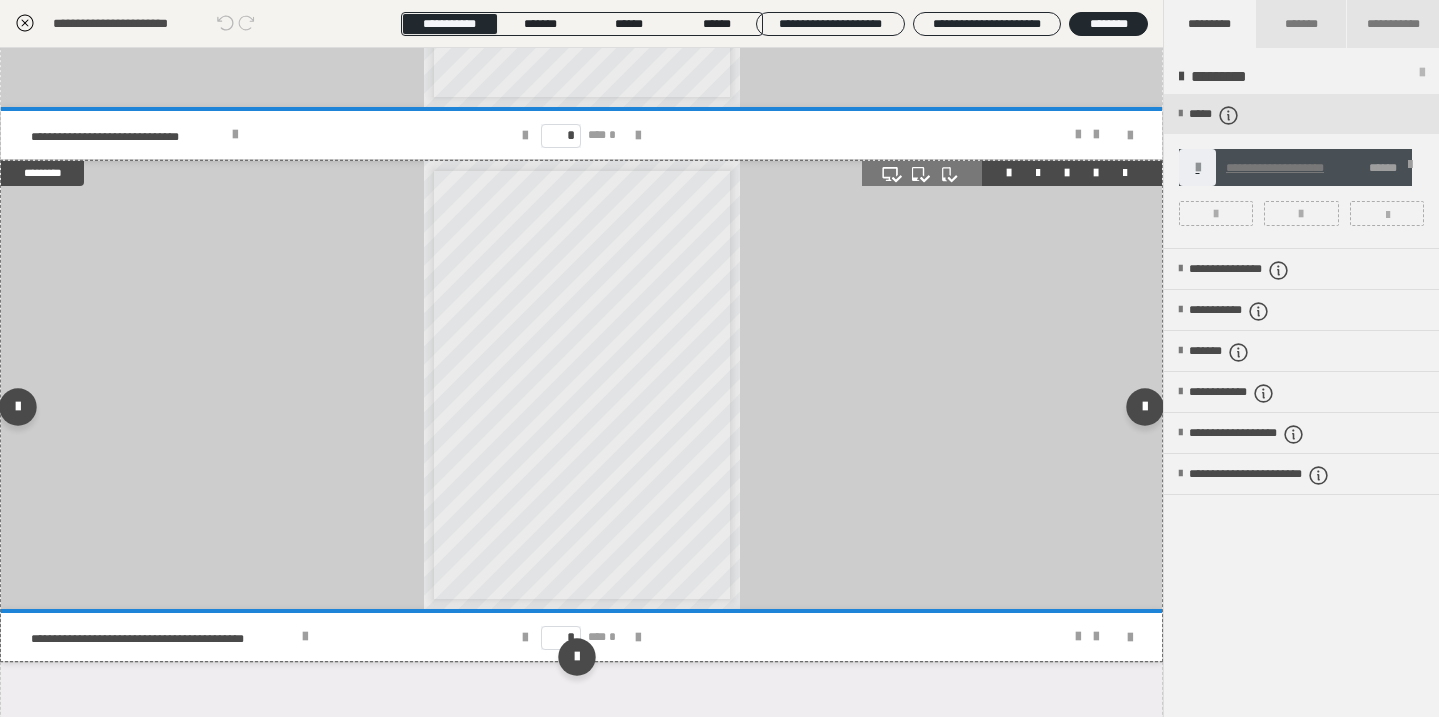 click at bounding box center (581, 385) 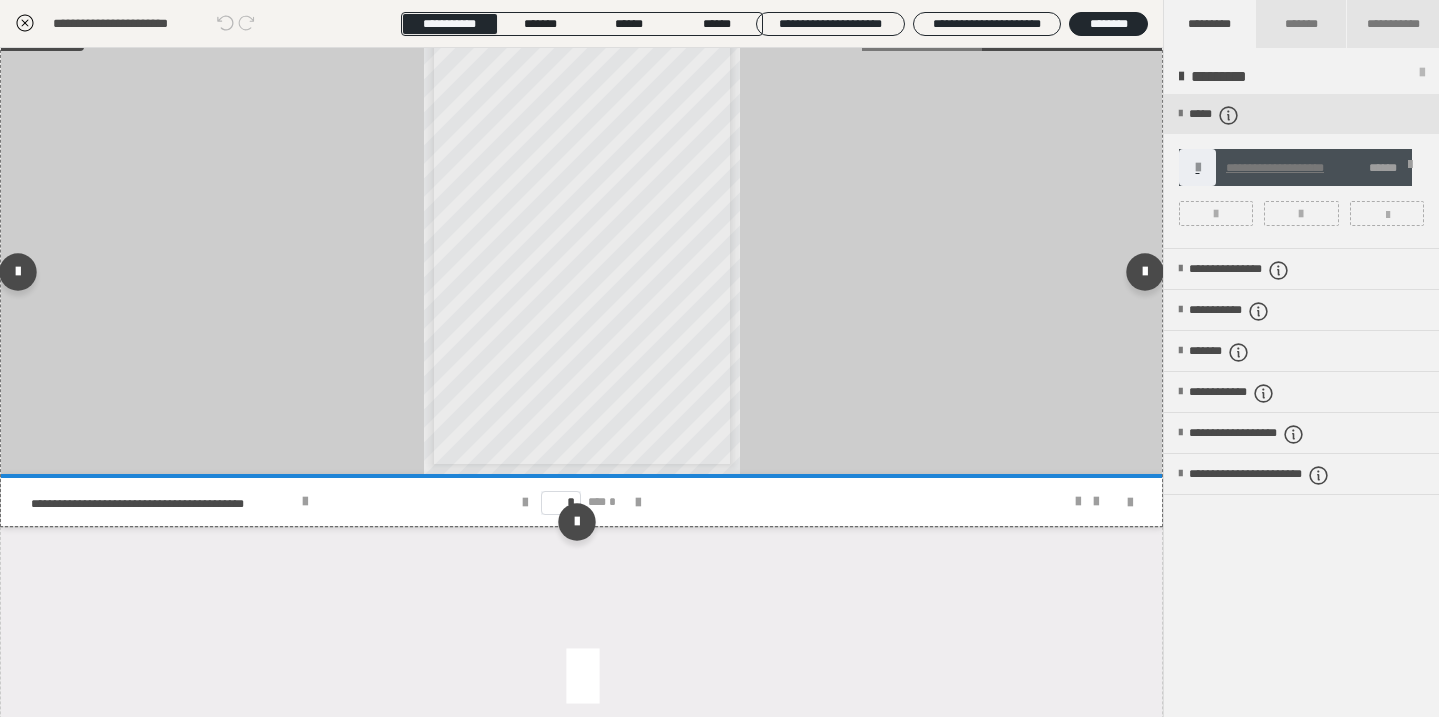 scroll, scrollTop: 536, scrollLeft: 0, axis: vertical 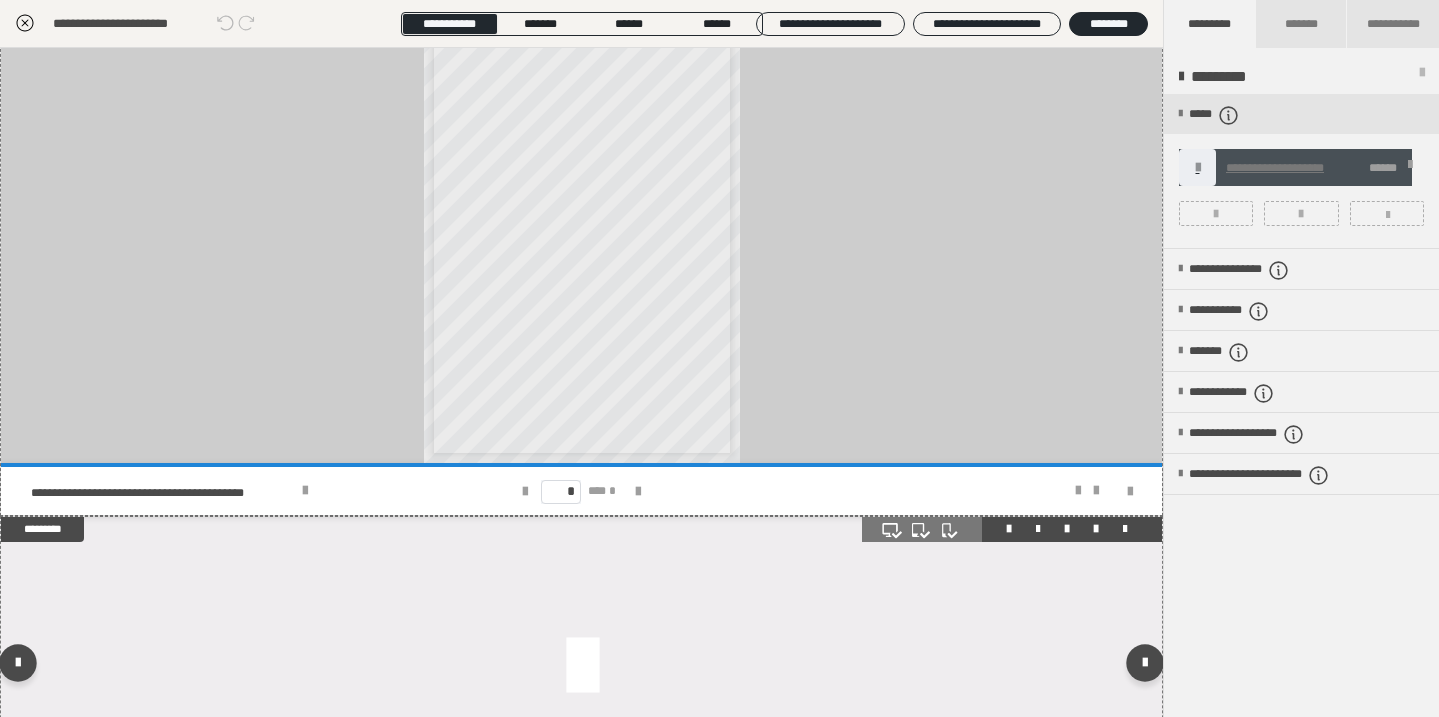 click at bounding box center [581, 667] 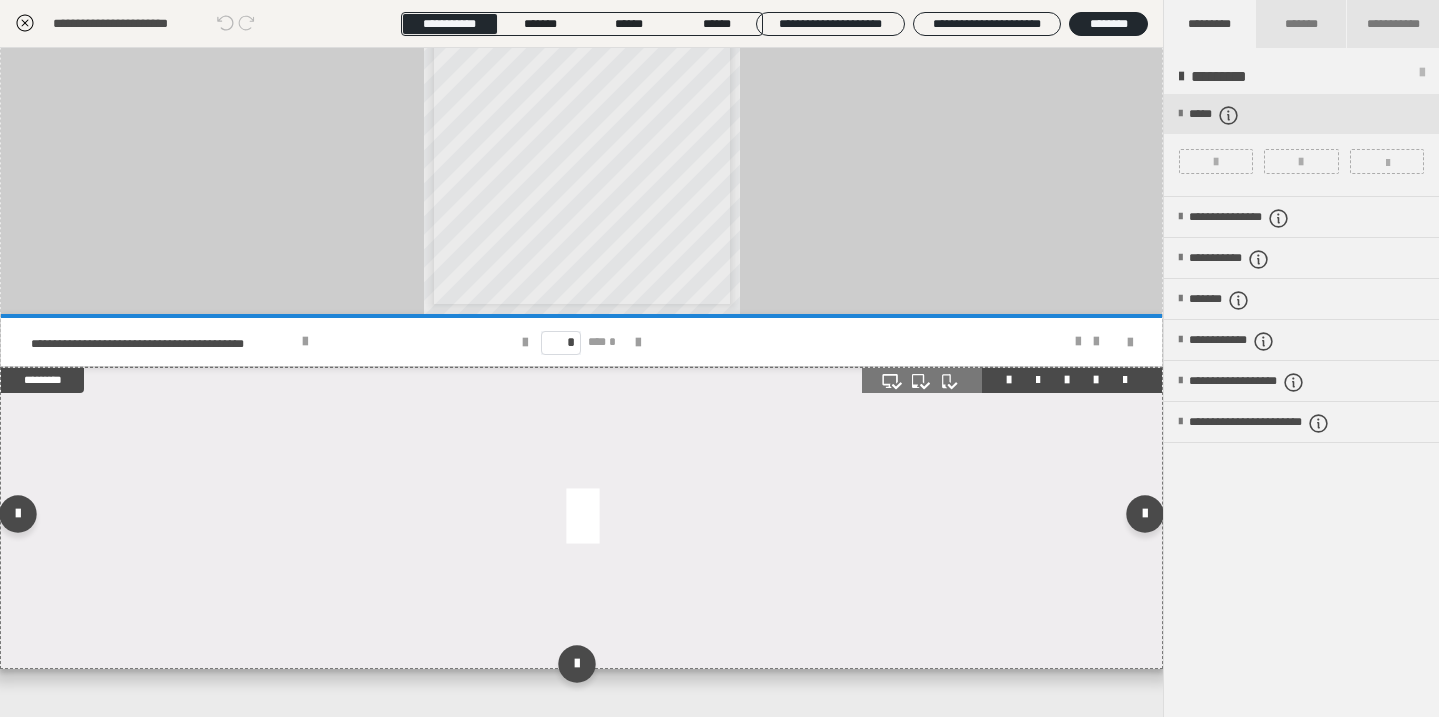 scroll, scrollTop: 707, scrollLeft: 0, axis: vertical 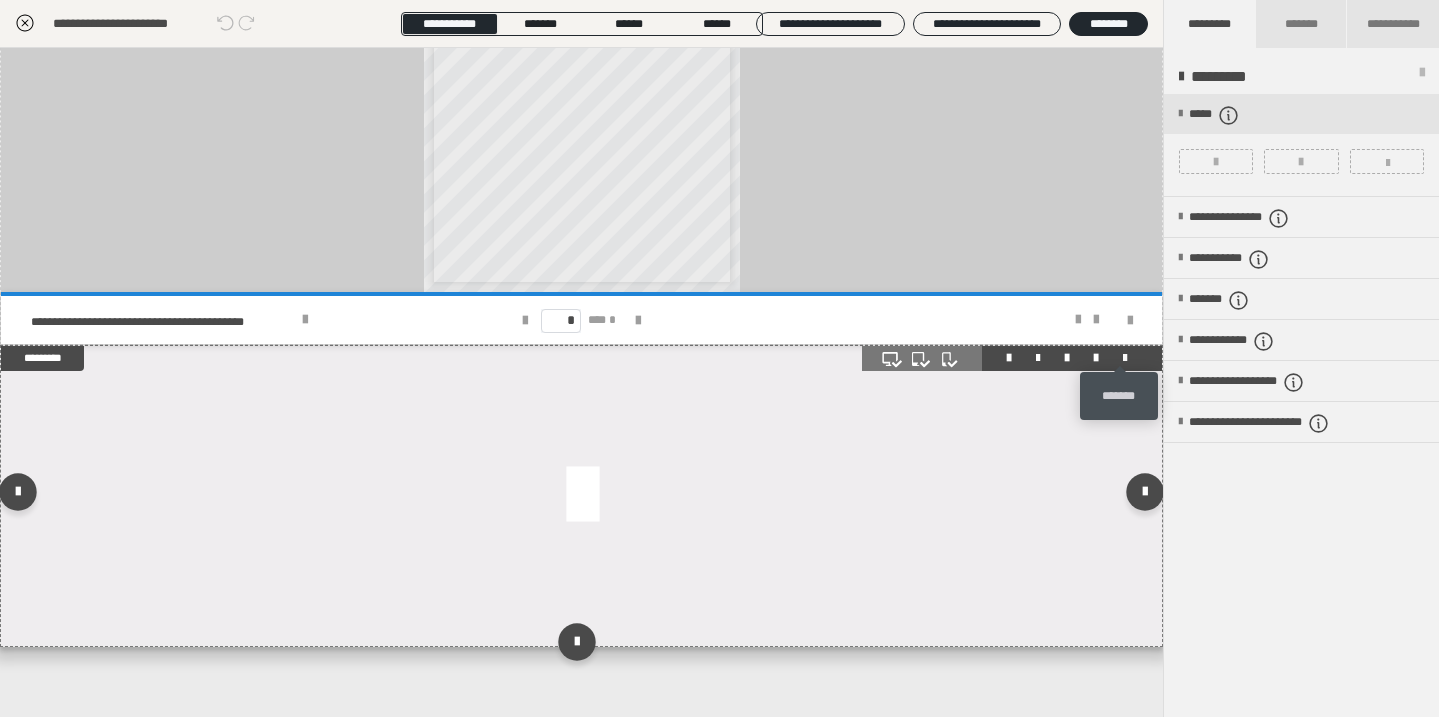 click at bounding box center (1125, 358) 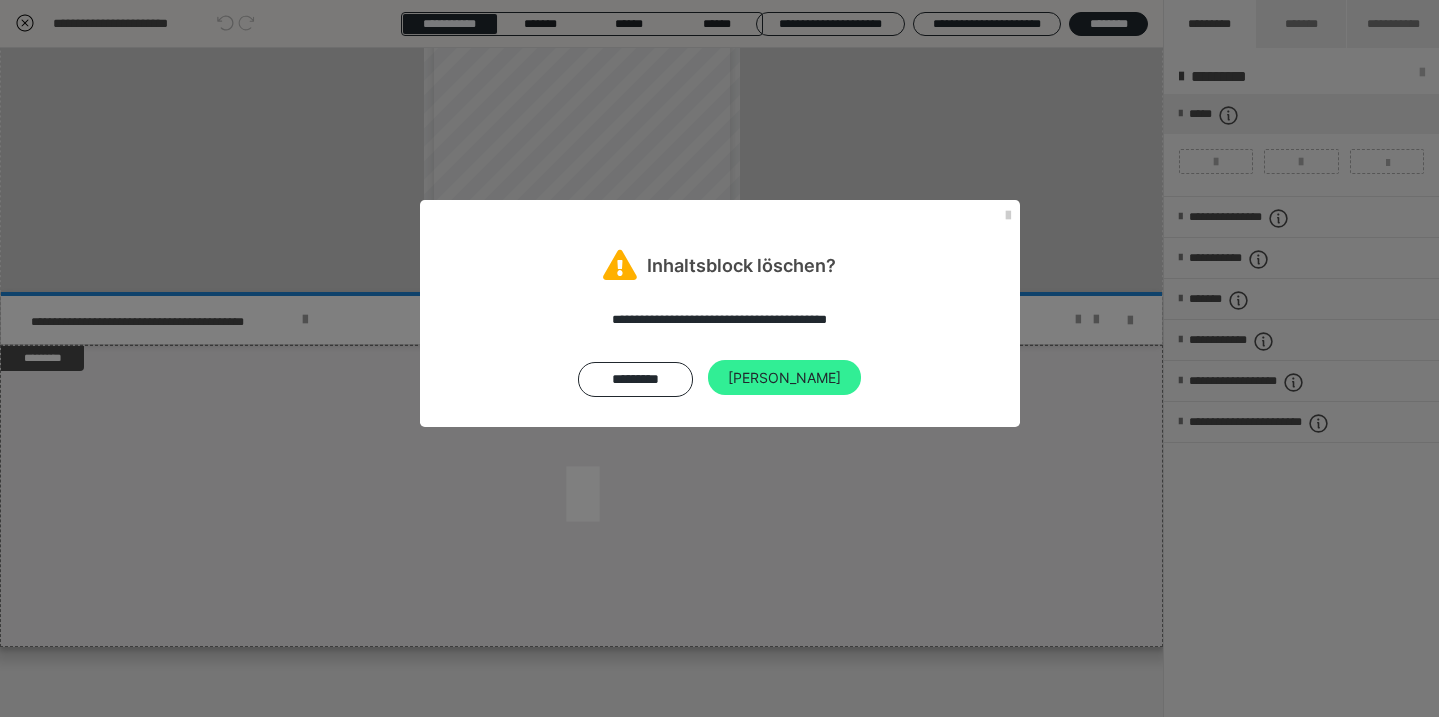 click on "Ja" at bounding box center (784, 378) 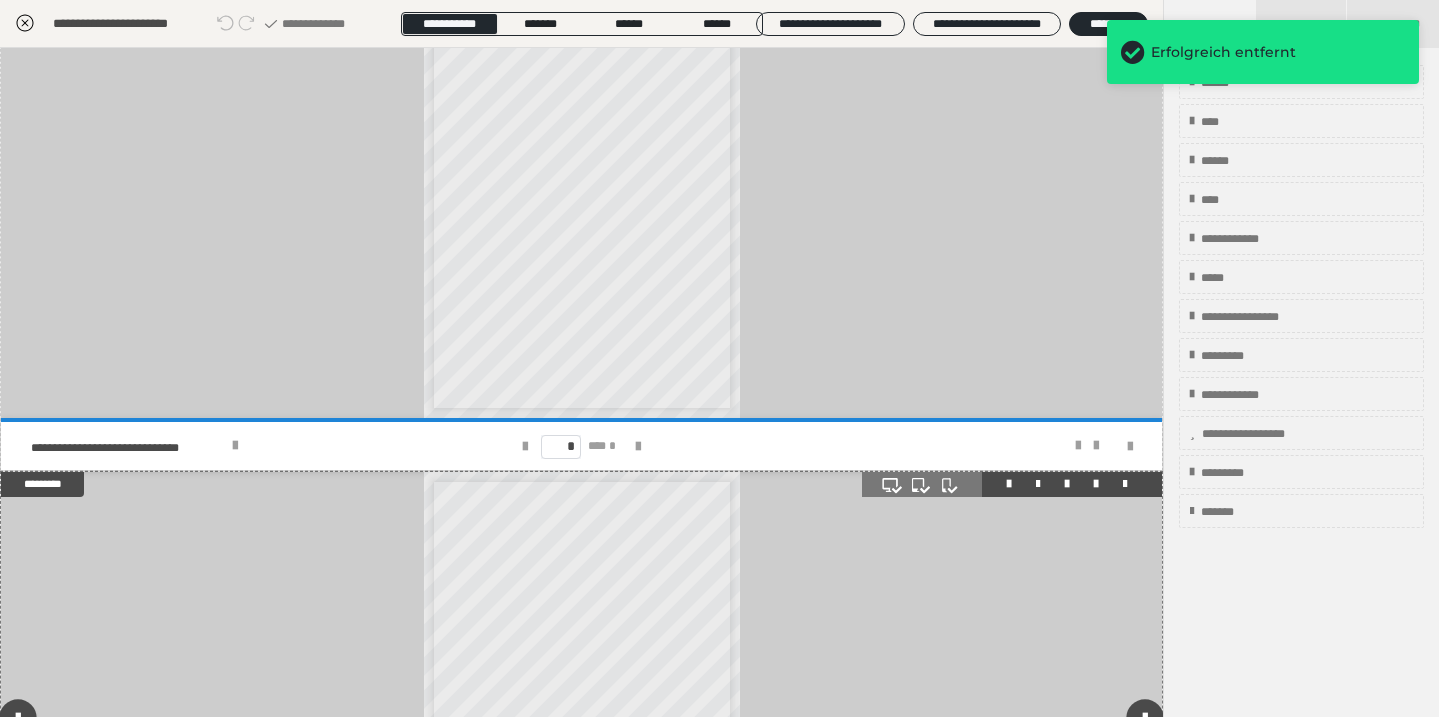 scroll, scrollTop: 0, scrollLeft: 0, axis: both 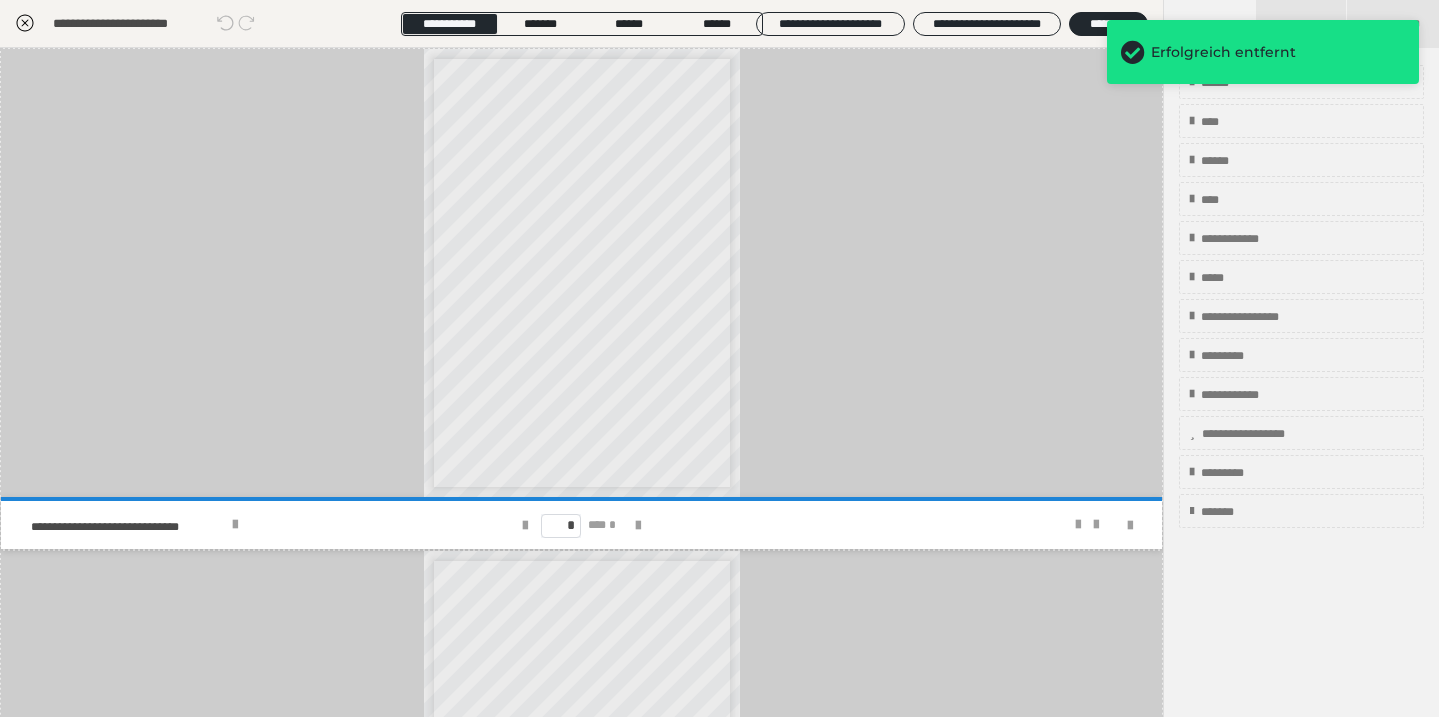 click 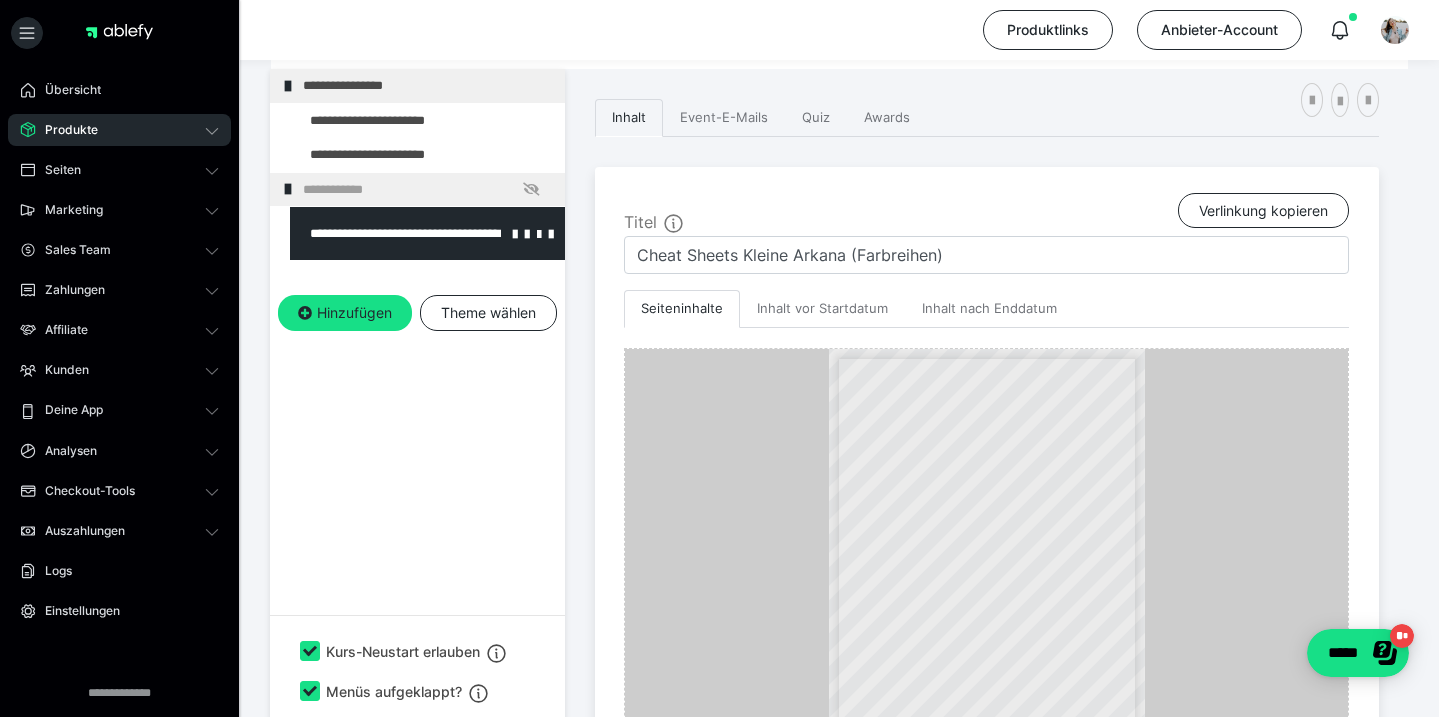 scroll, scrollTop: 435, scrollLeft: 0, axis: vertical 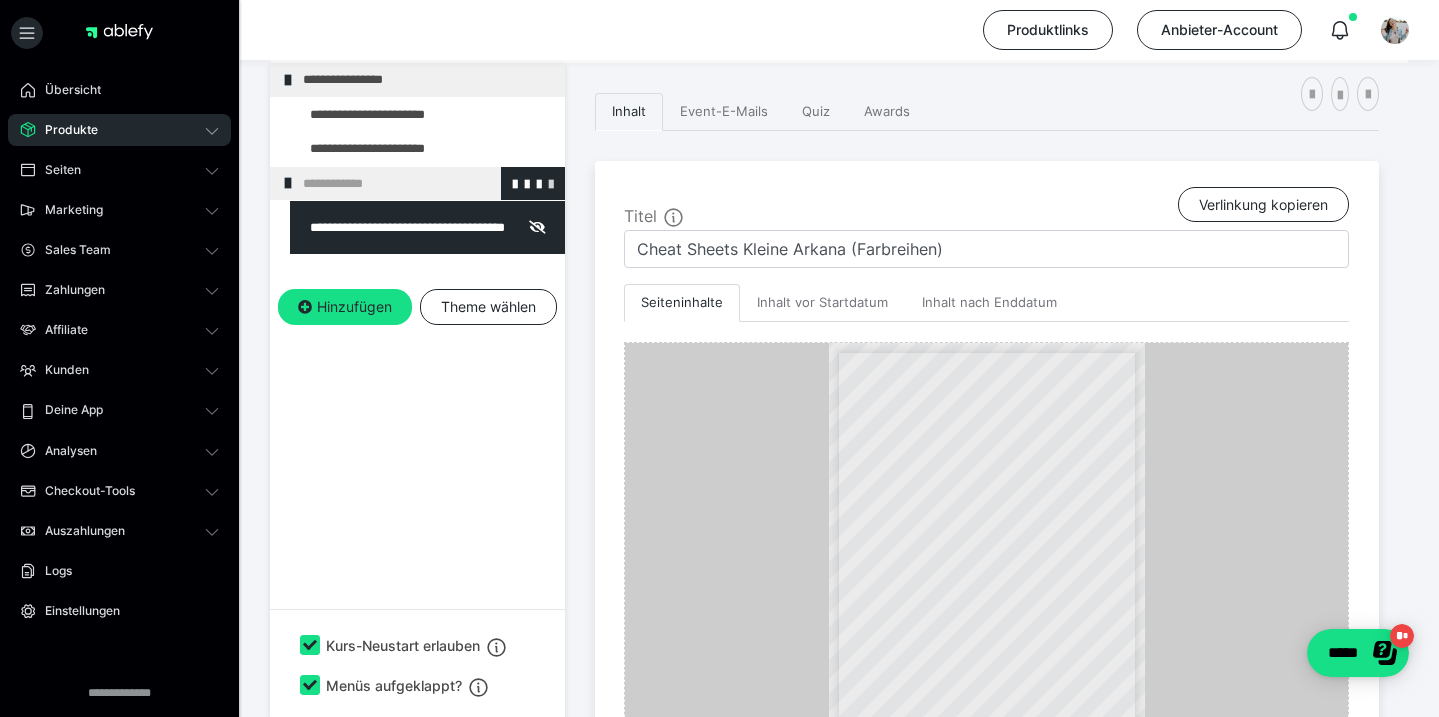 click at bounding box center [551, 183] 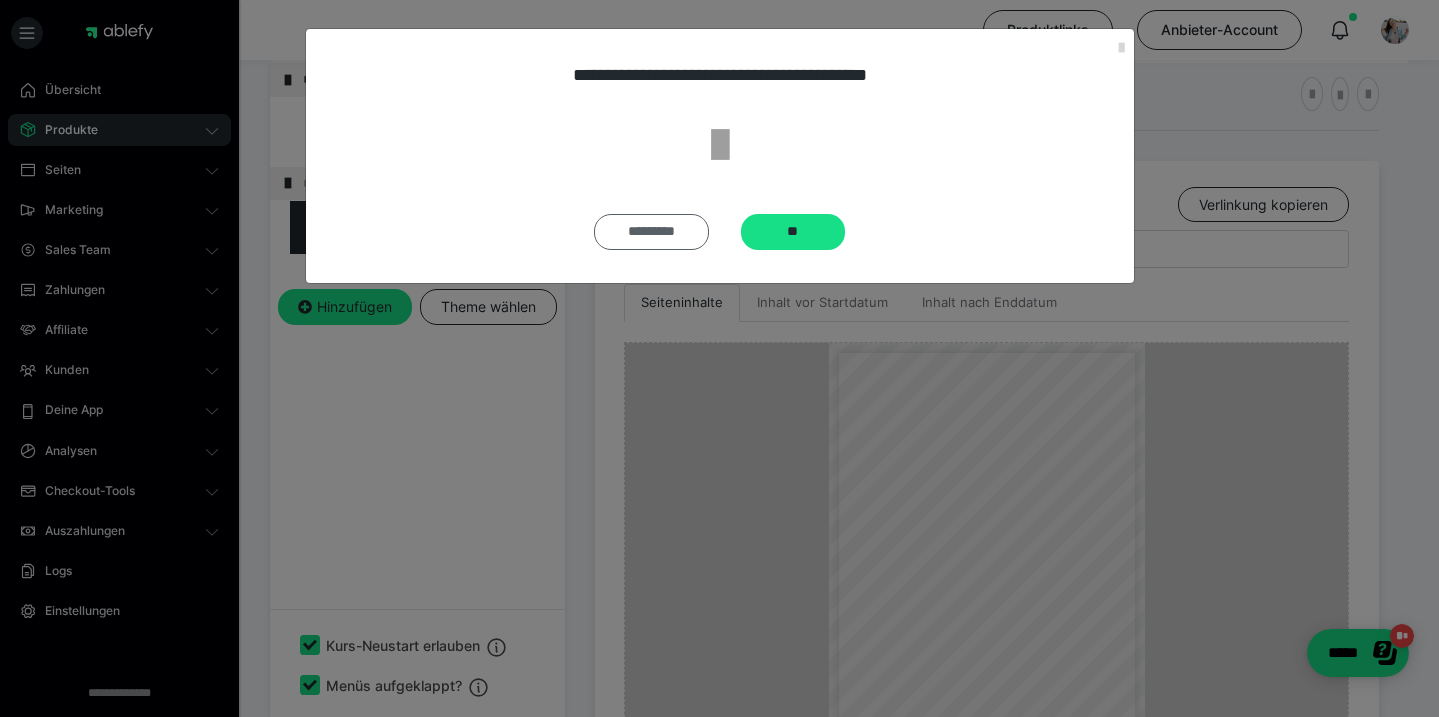 click on "*********" at bounding box center [651, 232] 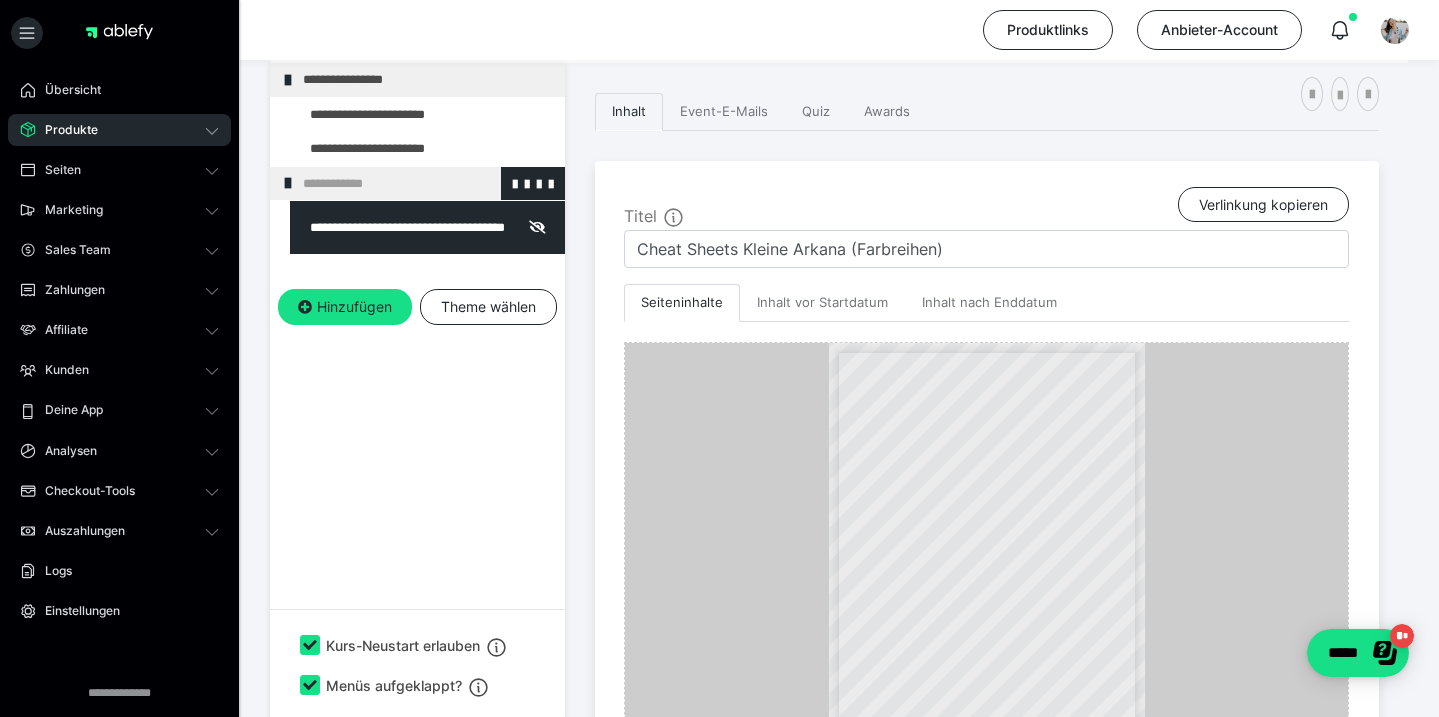 click on "**********" at bounding box center (426, 184) 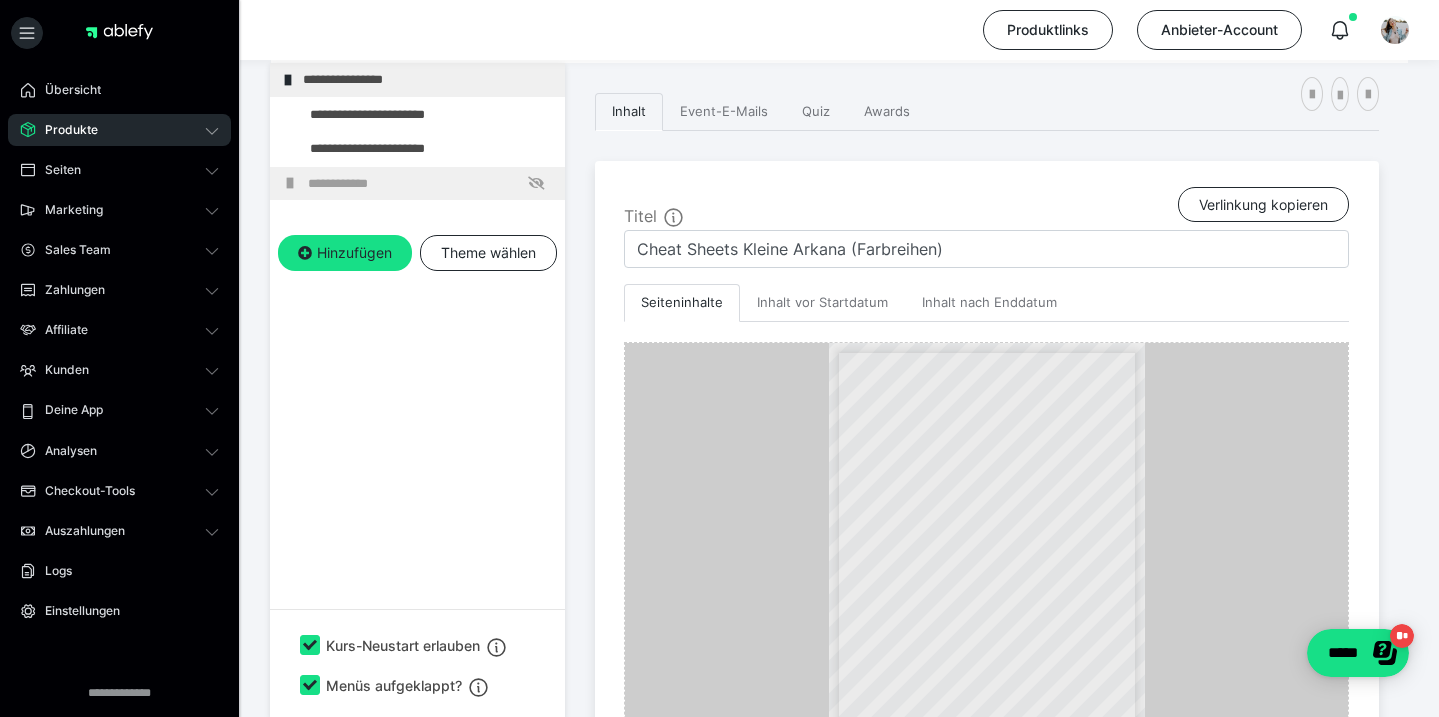 click on "**********" at bounding box center (431, 184) 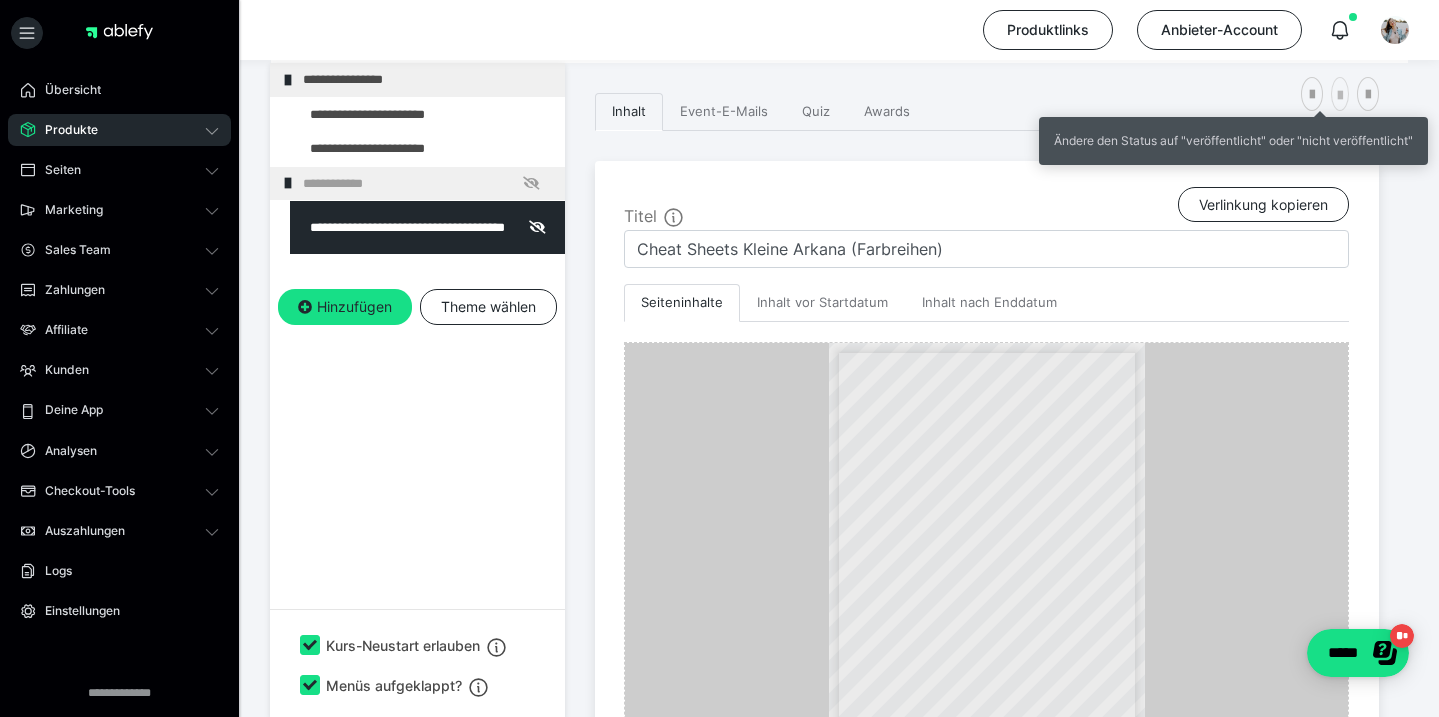 click at bounding box center [1340, 96] 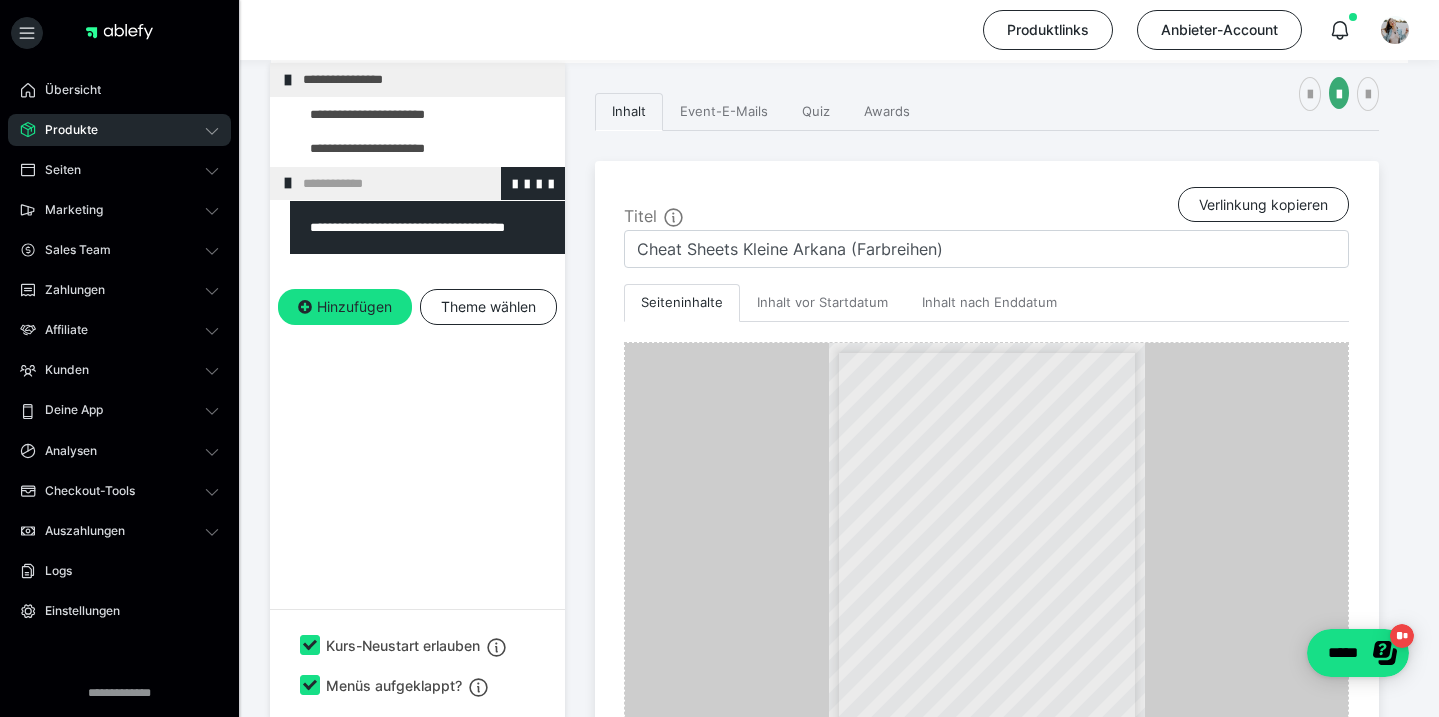 click on "**********" at bounding box center (426, 184) 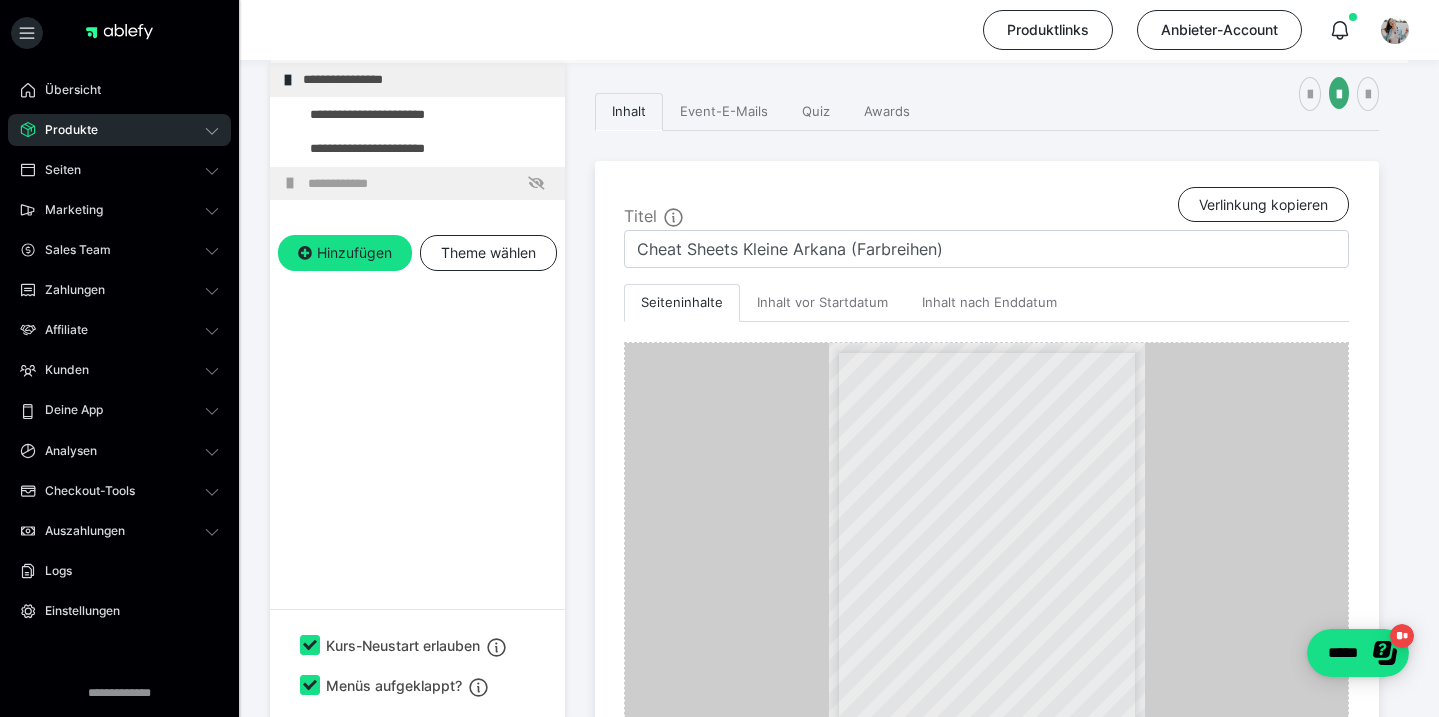 click on "**********" at bounding box center [431, 184] 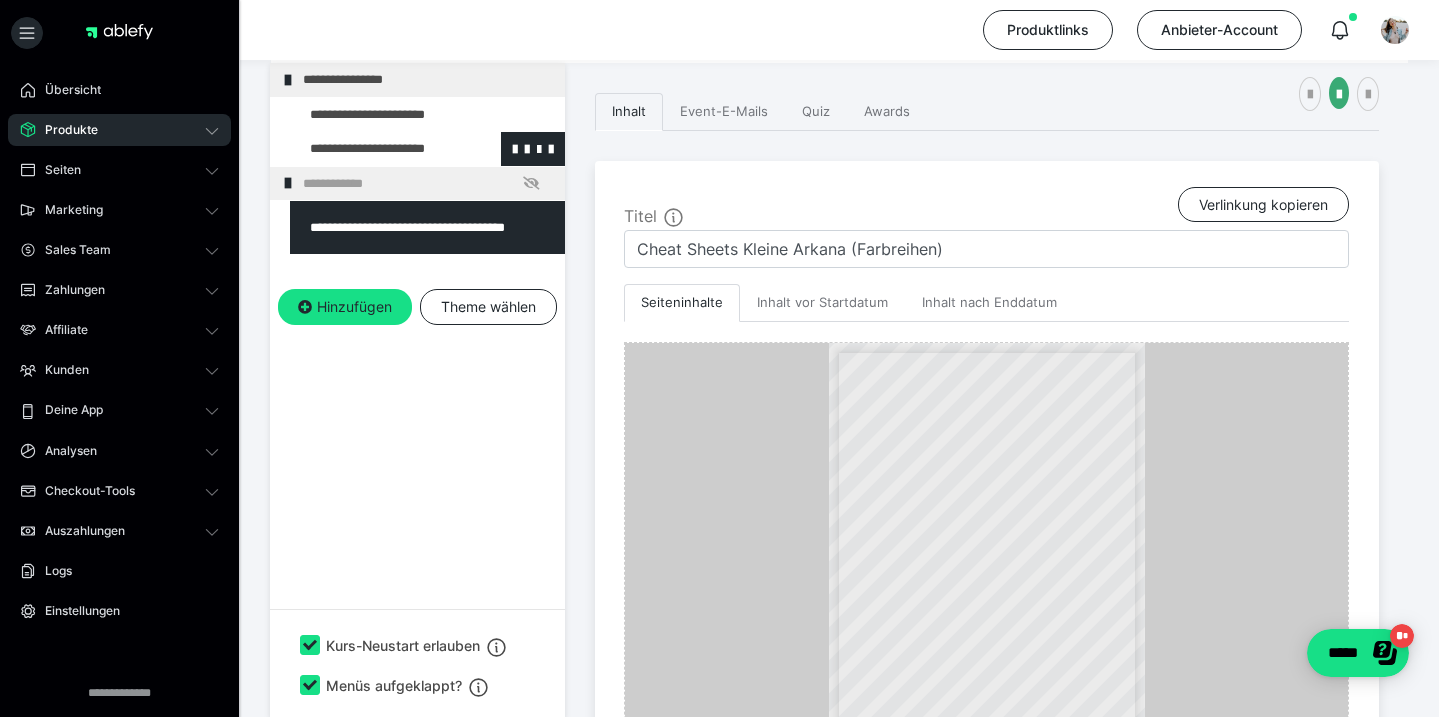 click at bounding box center [375, 149] 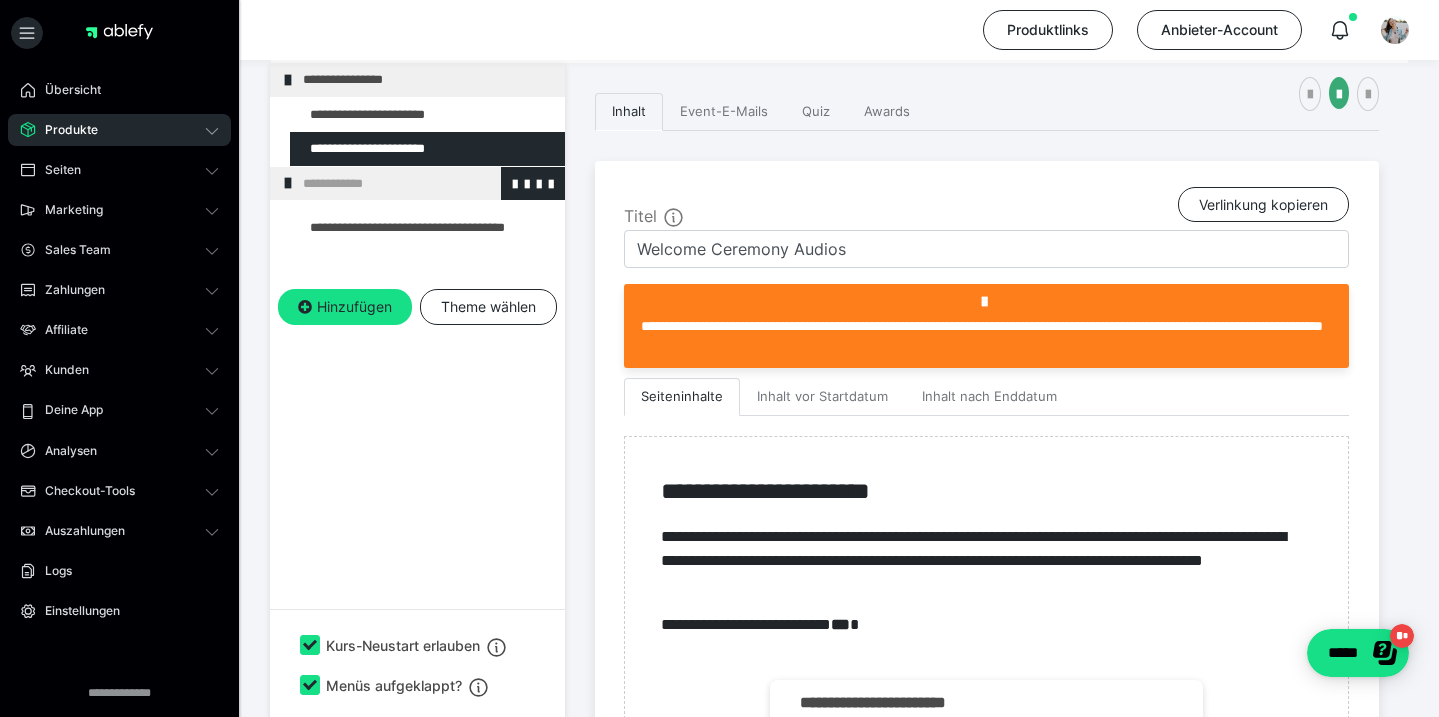 click on "**********" at bounding box center [426, 184] 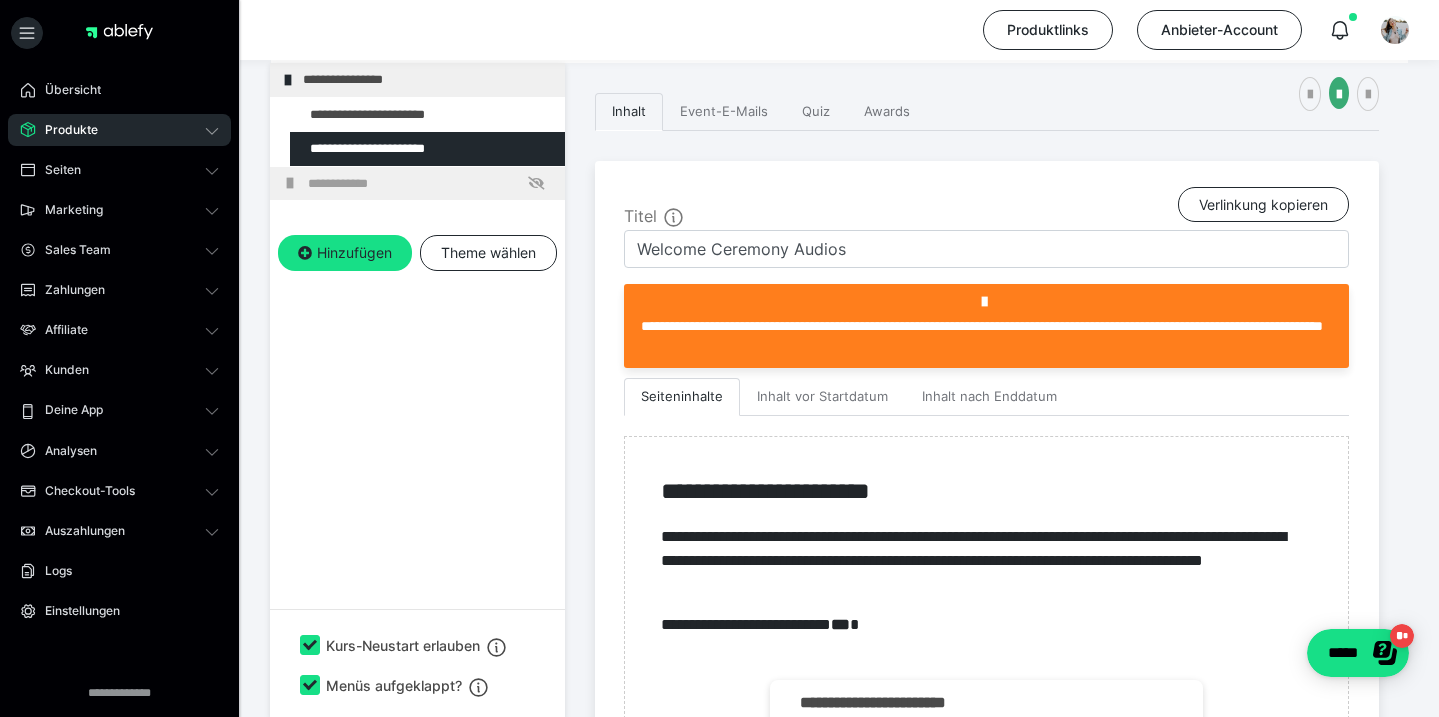 click on "**********" at bounding box center (431, 184) 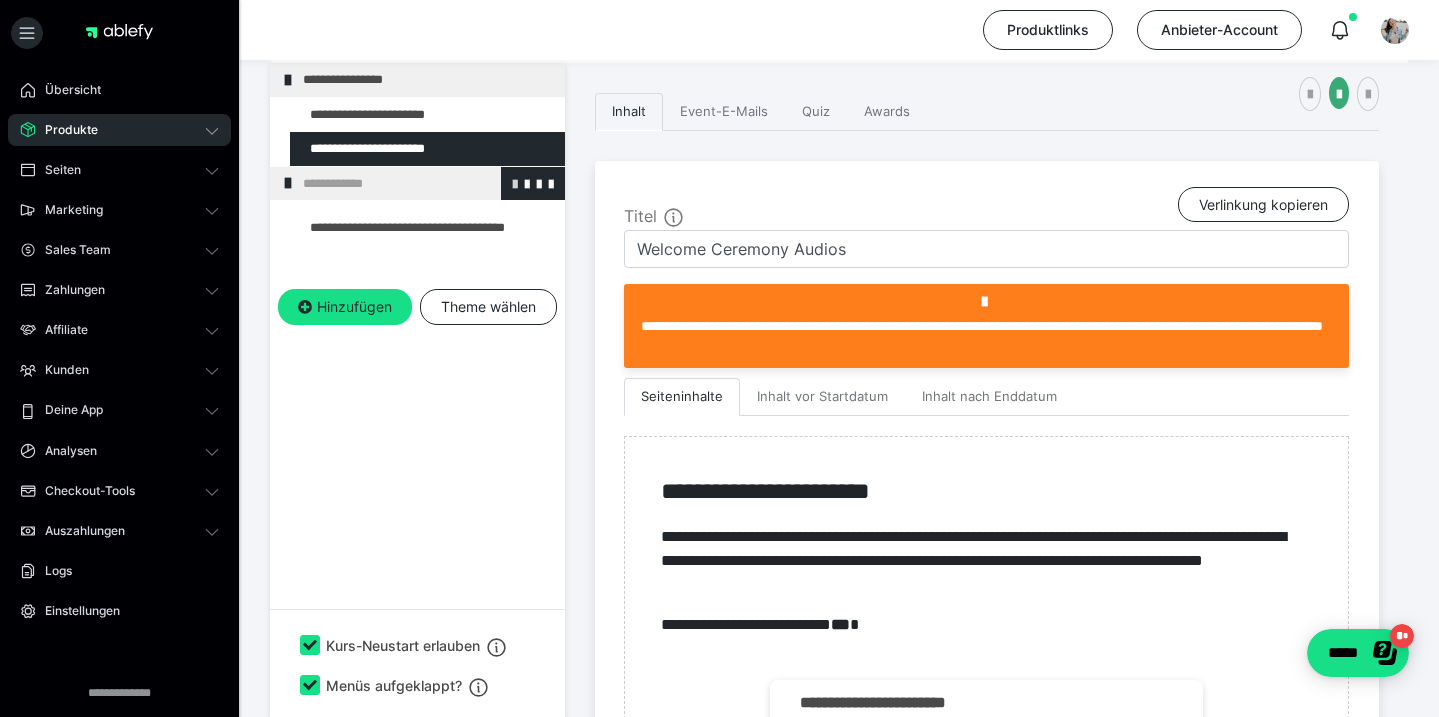 click at bounding box center [515, 183] 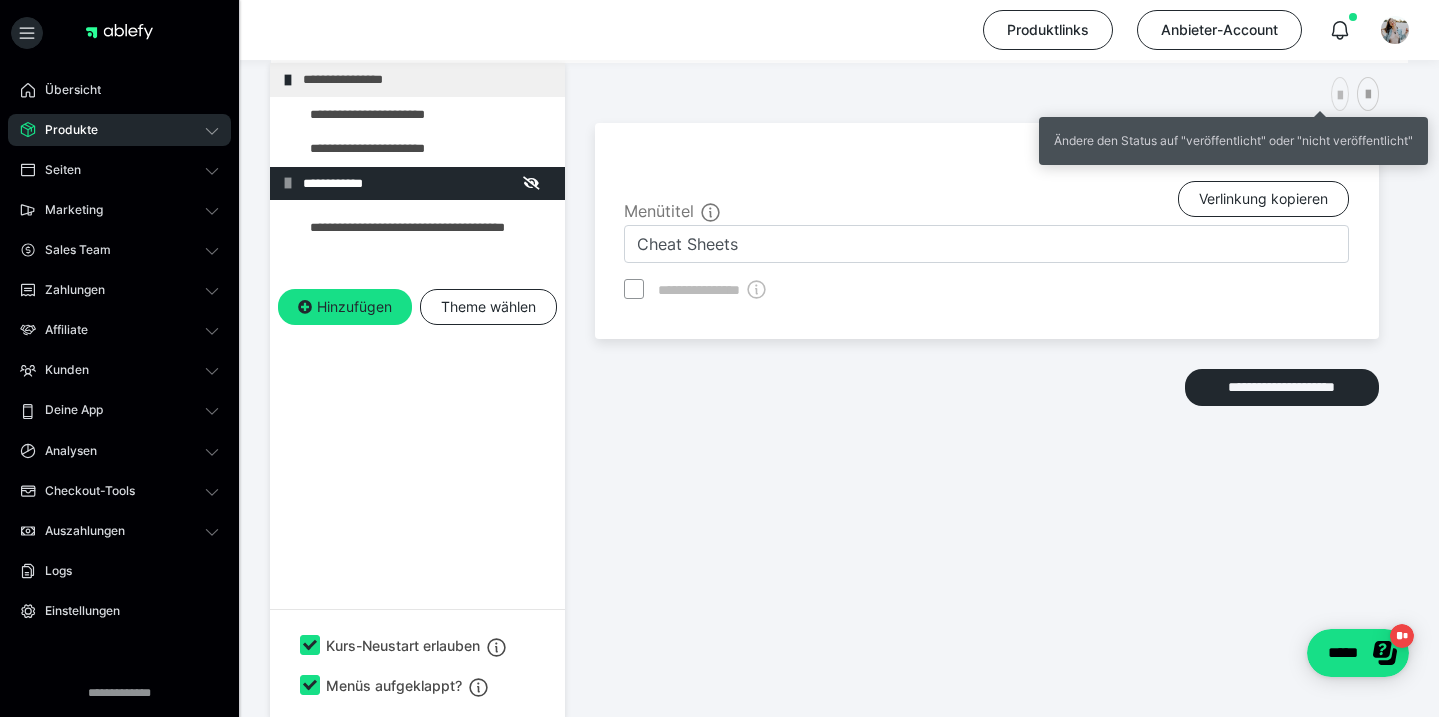click at bounding box center [1340, 96] 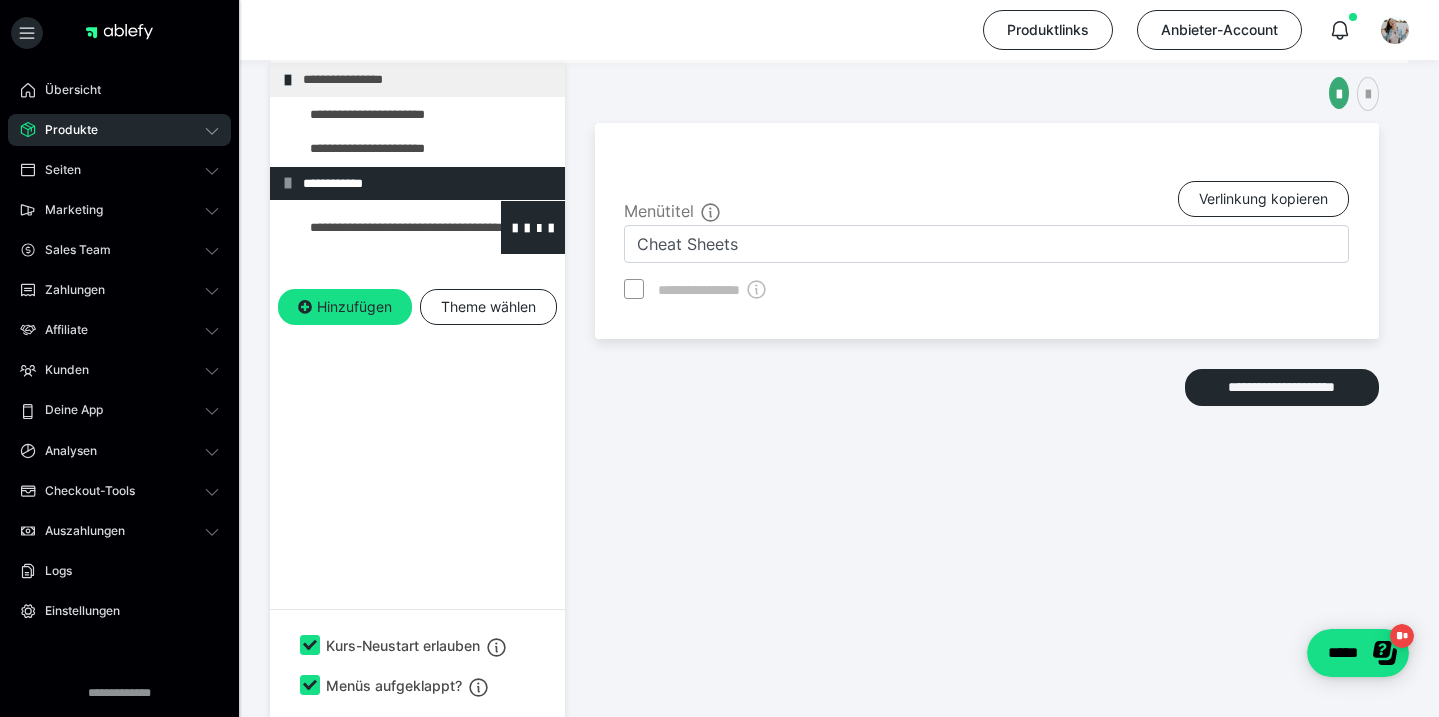 click at bounding box center [375, 227] 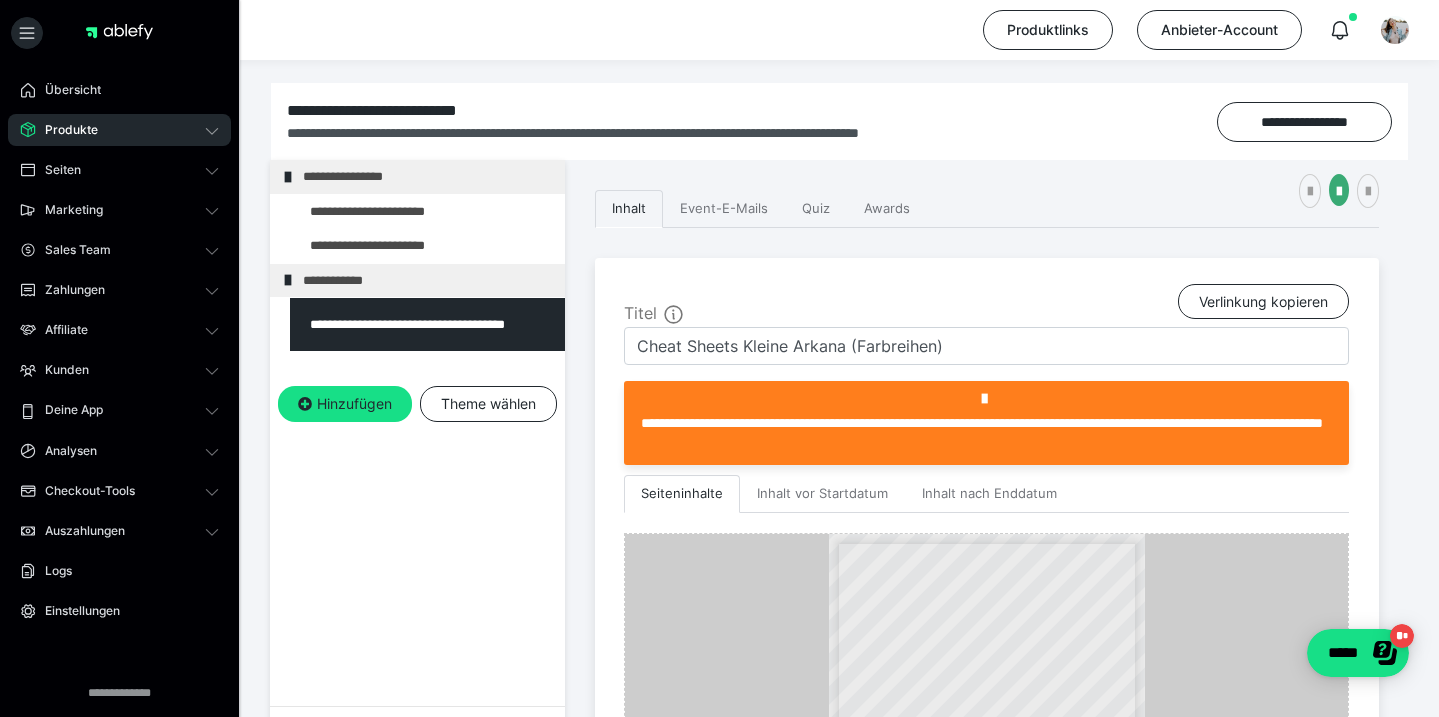scroll, scrollTop: 332, scrollLeft: 0, axis: vertical 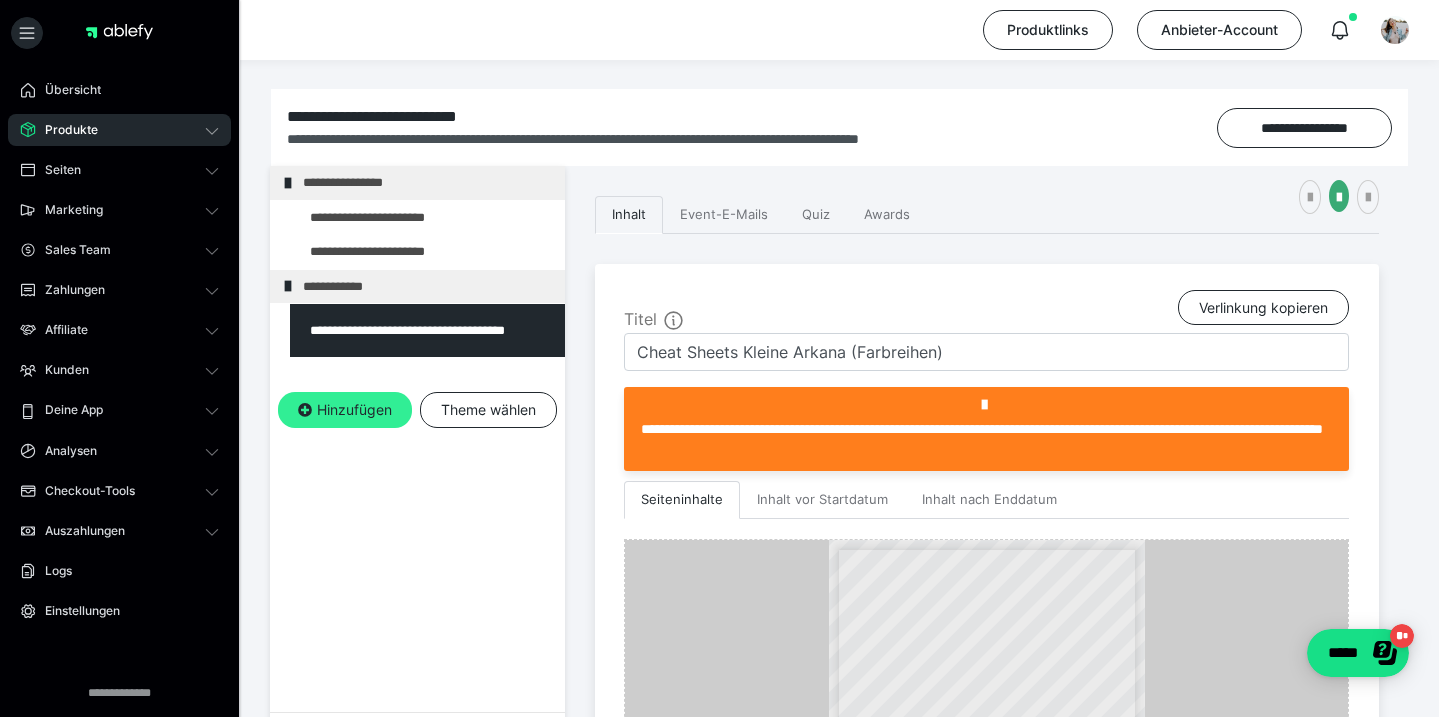 click on "Hinzufügen" at bounding box center [345, 410] 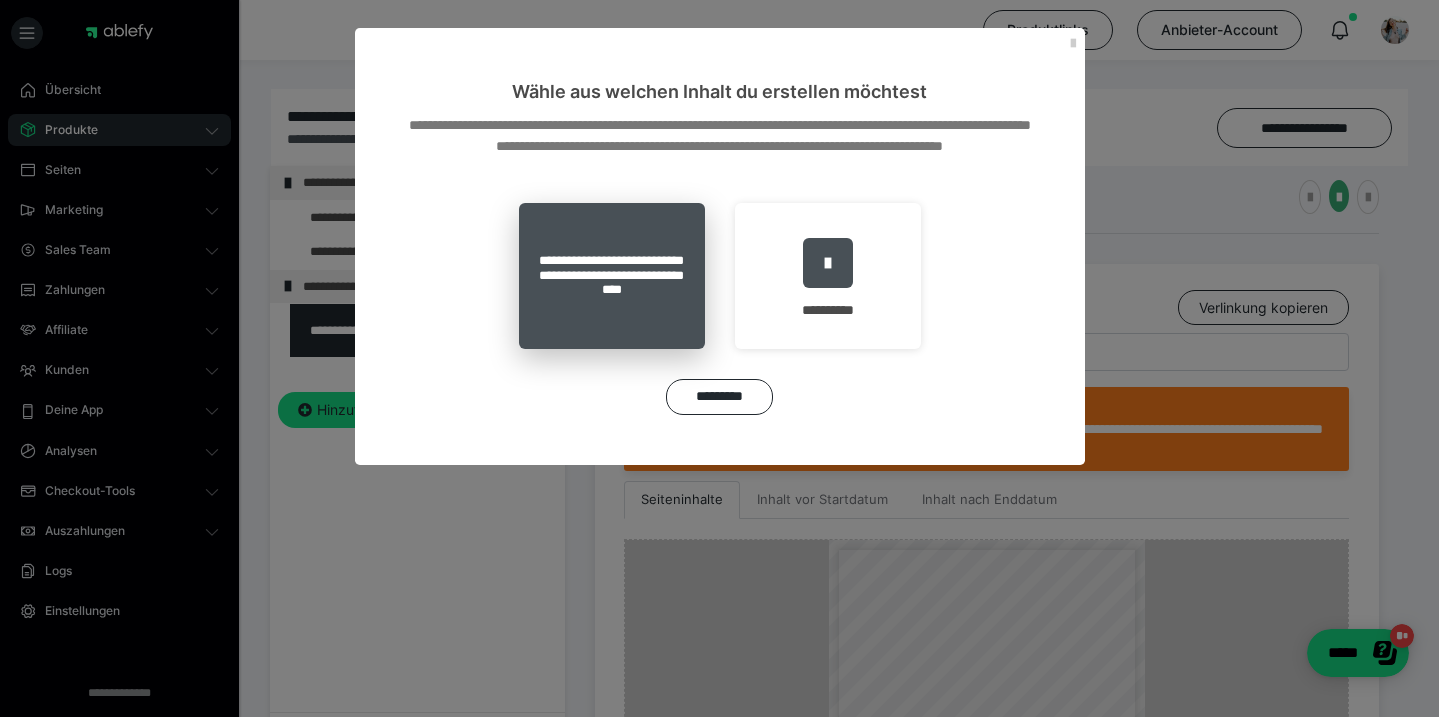 click on "**********" at bounding box center (612, 276) 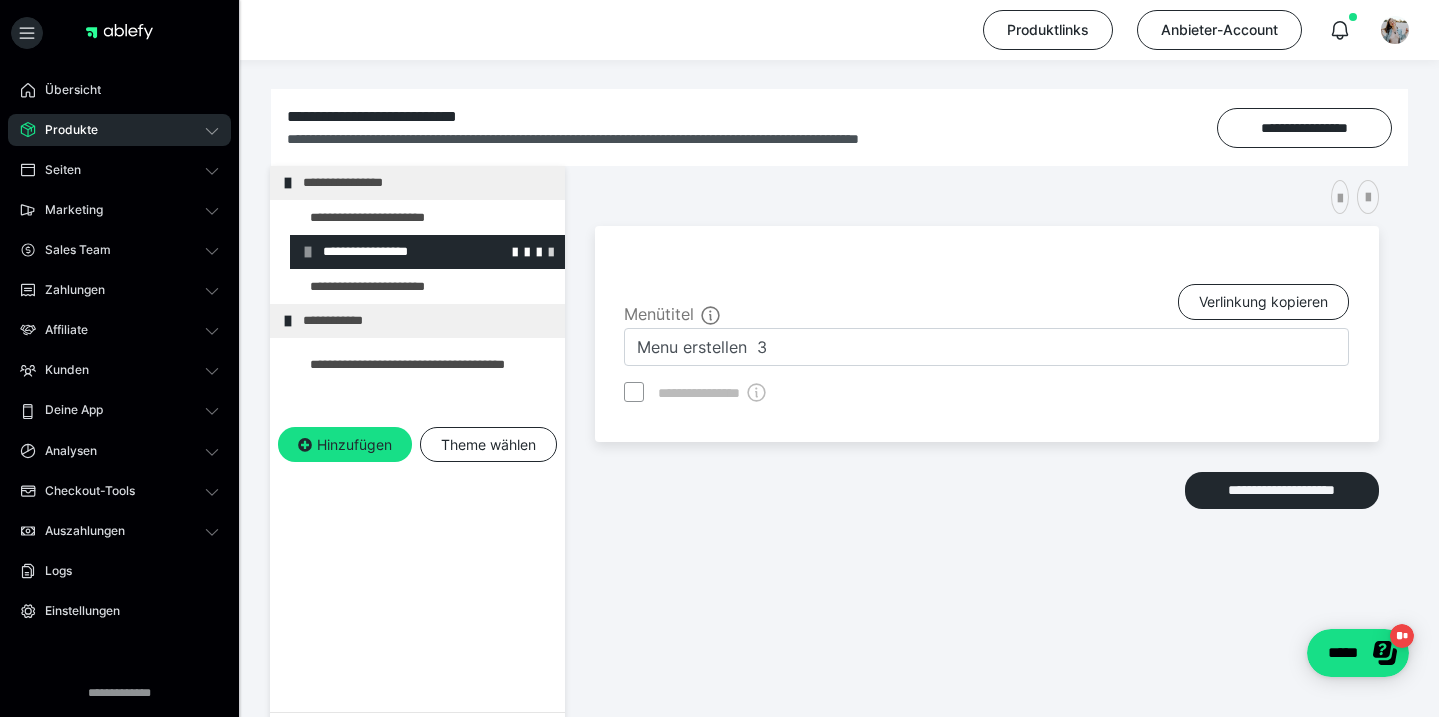 click at bounding box center (551, 251) 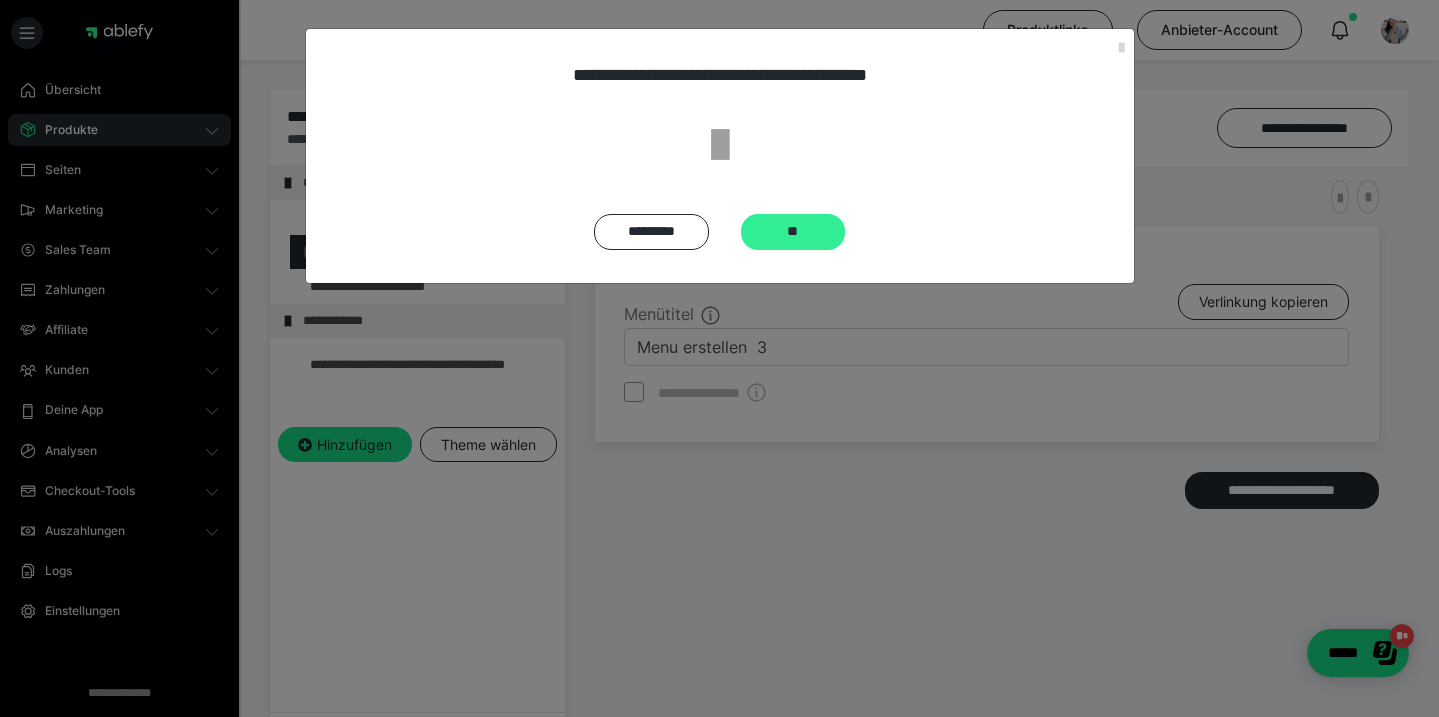 click on "**" at bounding box center (793, 232) 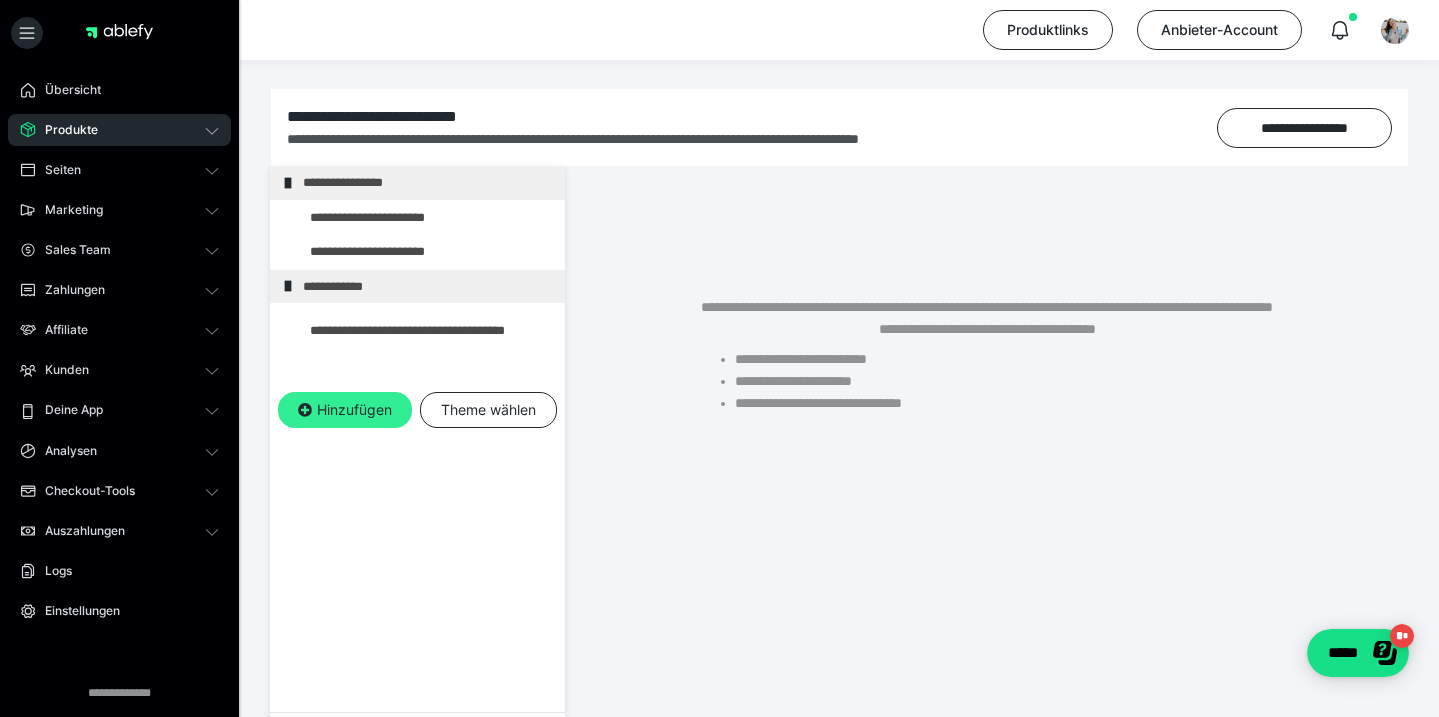 click on "Hinzufügen" at bounding box center [345, 410] 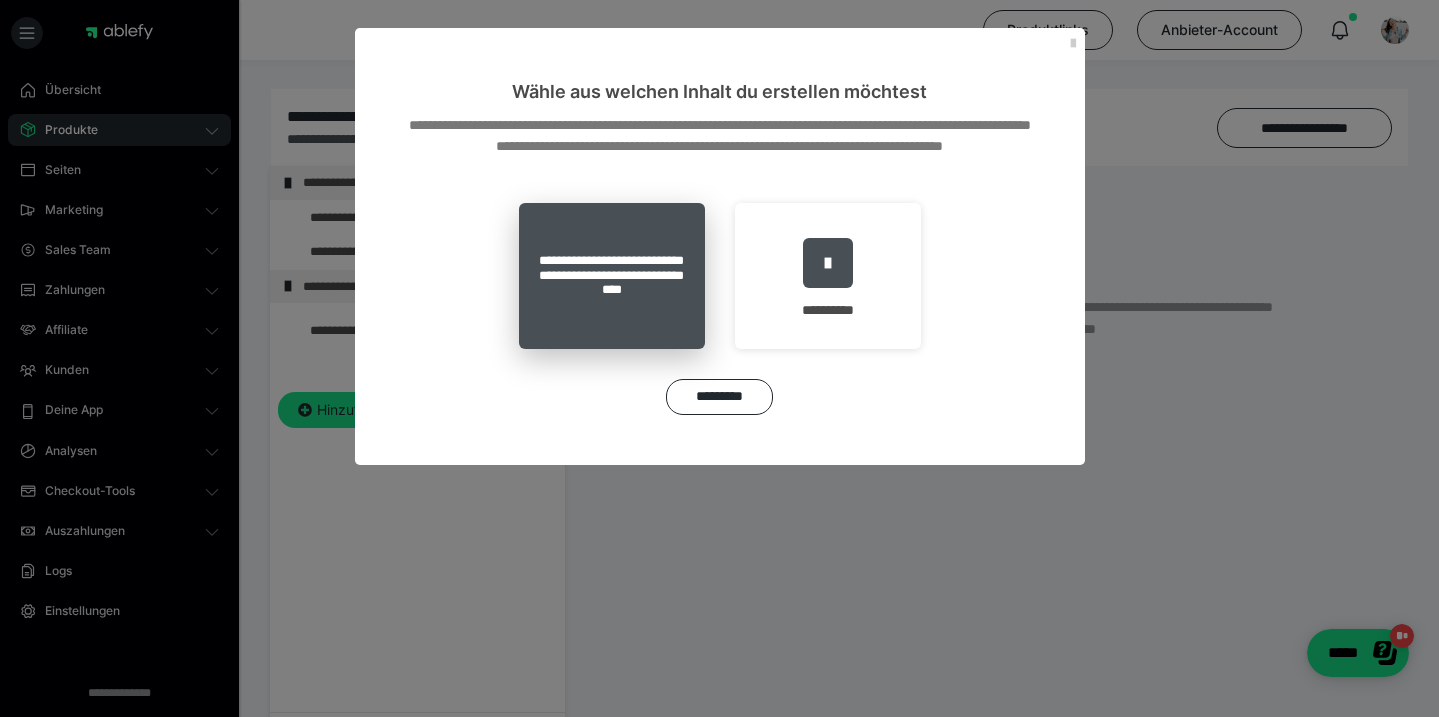 click on "**********" at bounding box center [612, 276] 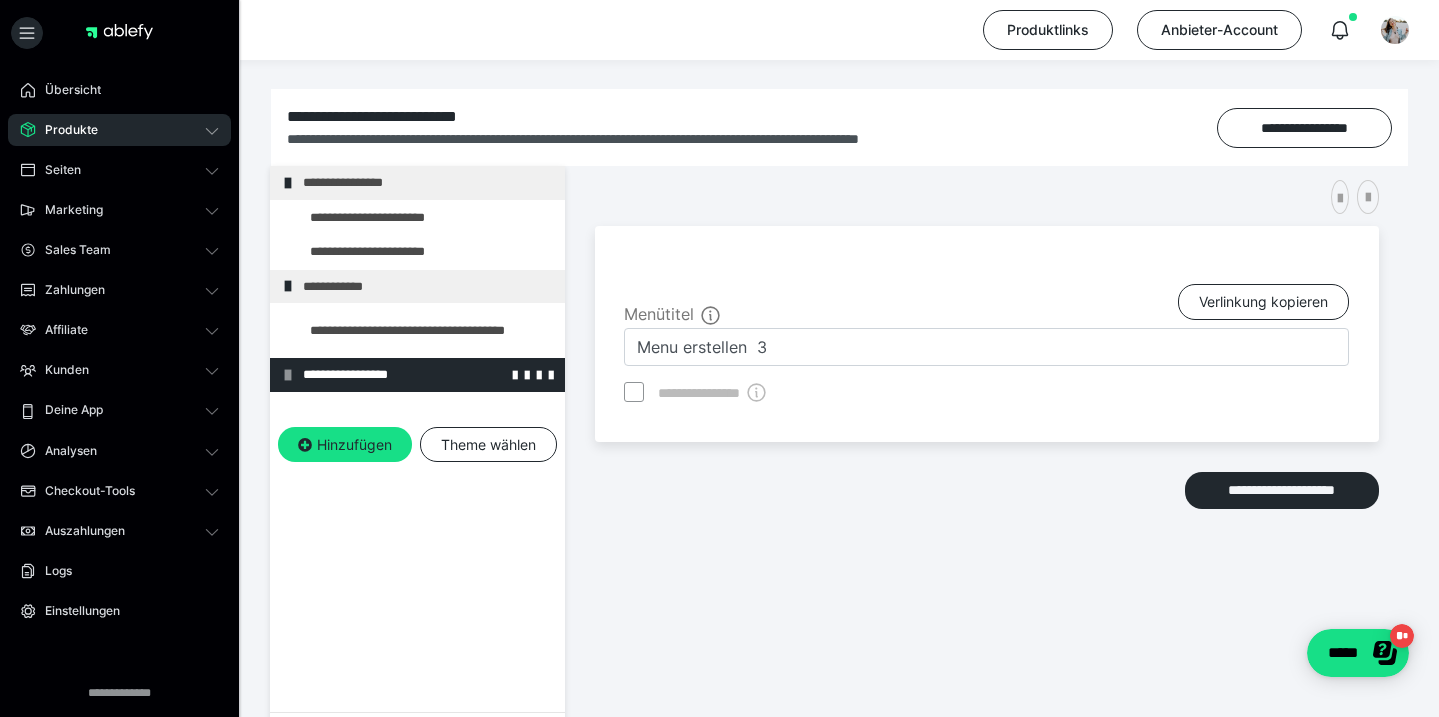 click on "**********" at bounding box center (426, 375) 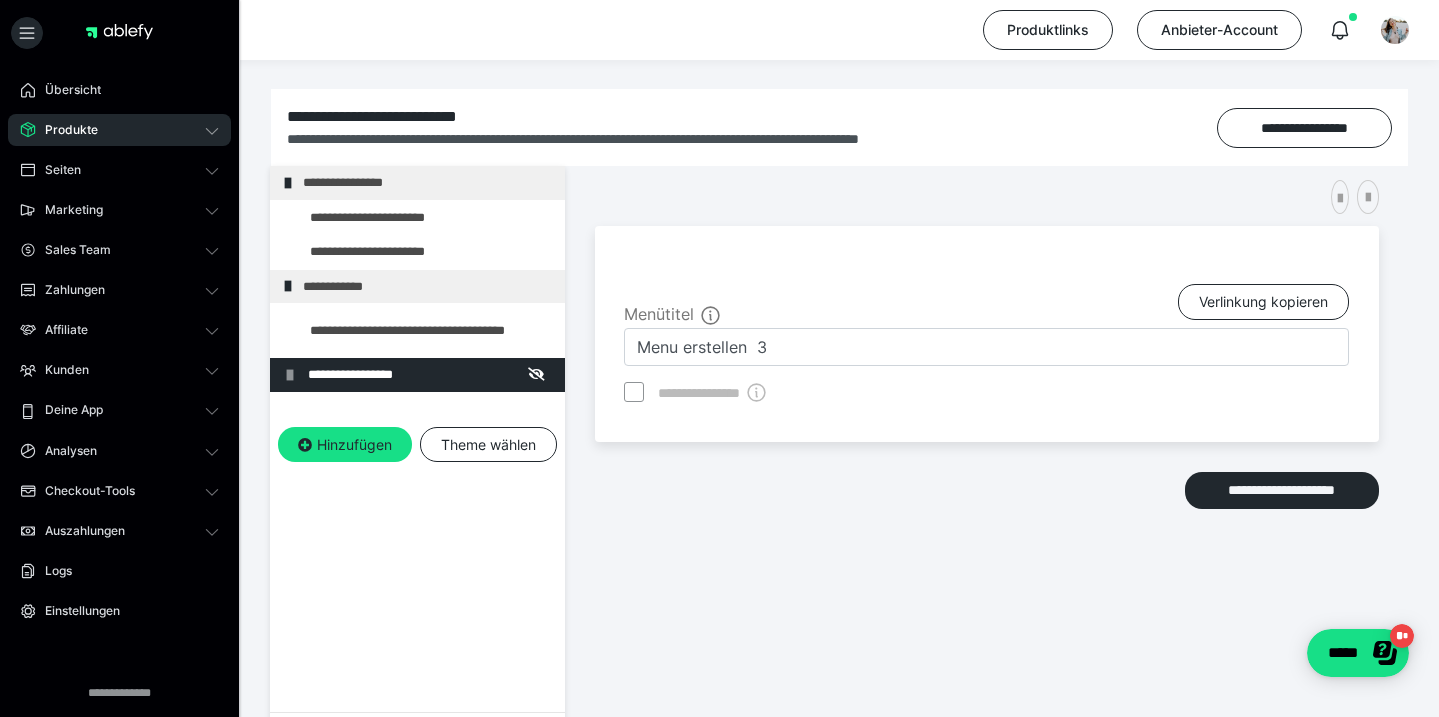 click on "**********" at bounding box center [839, 494] 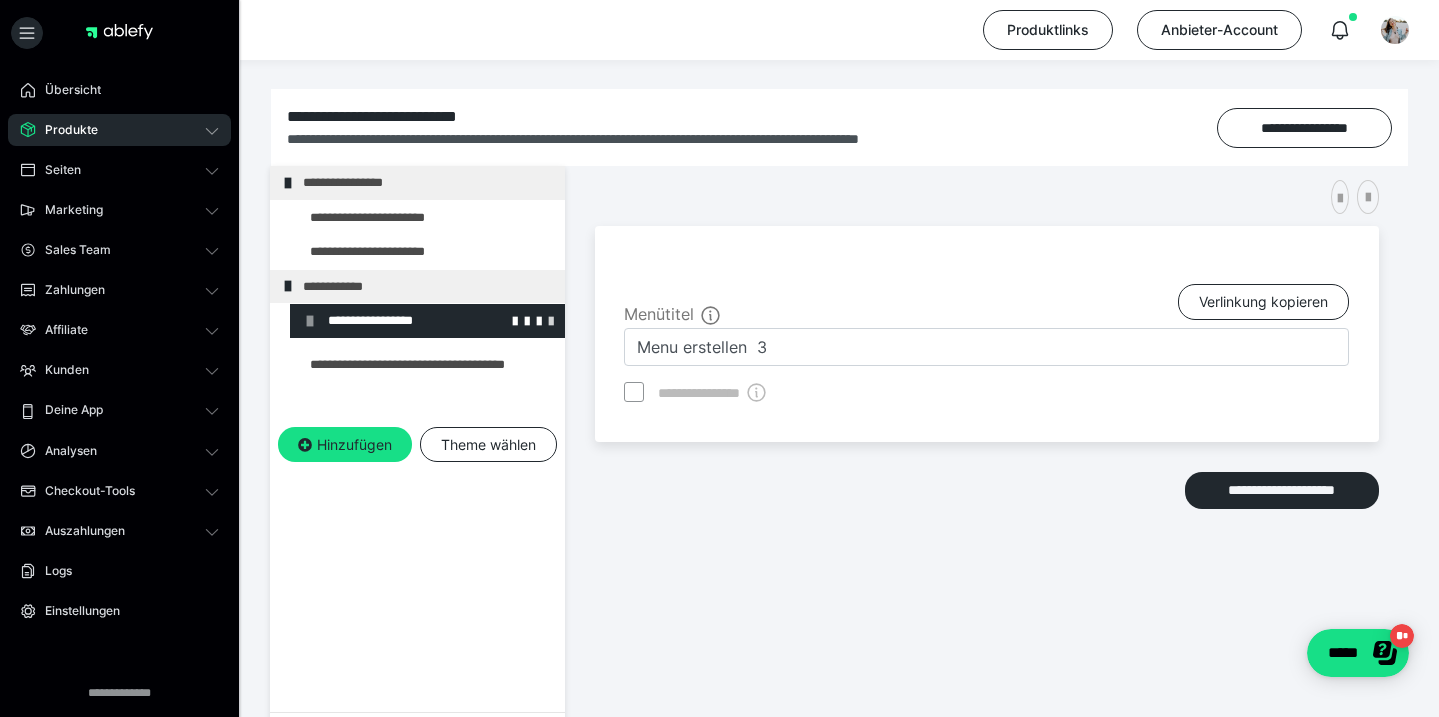 click at bounding box center (551, 320) 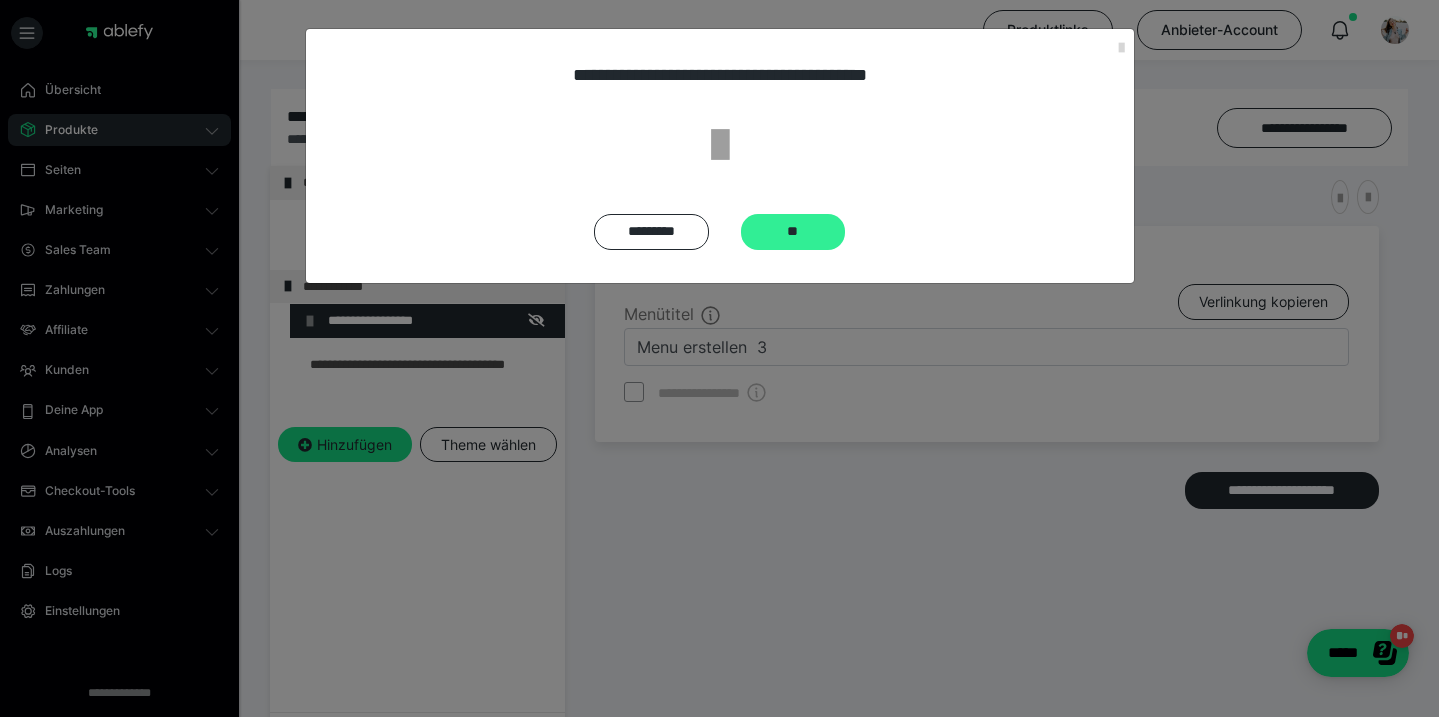 click on "**" at bounding box center (793, 232) 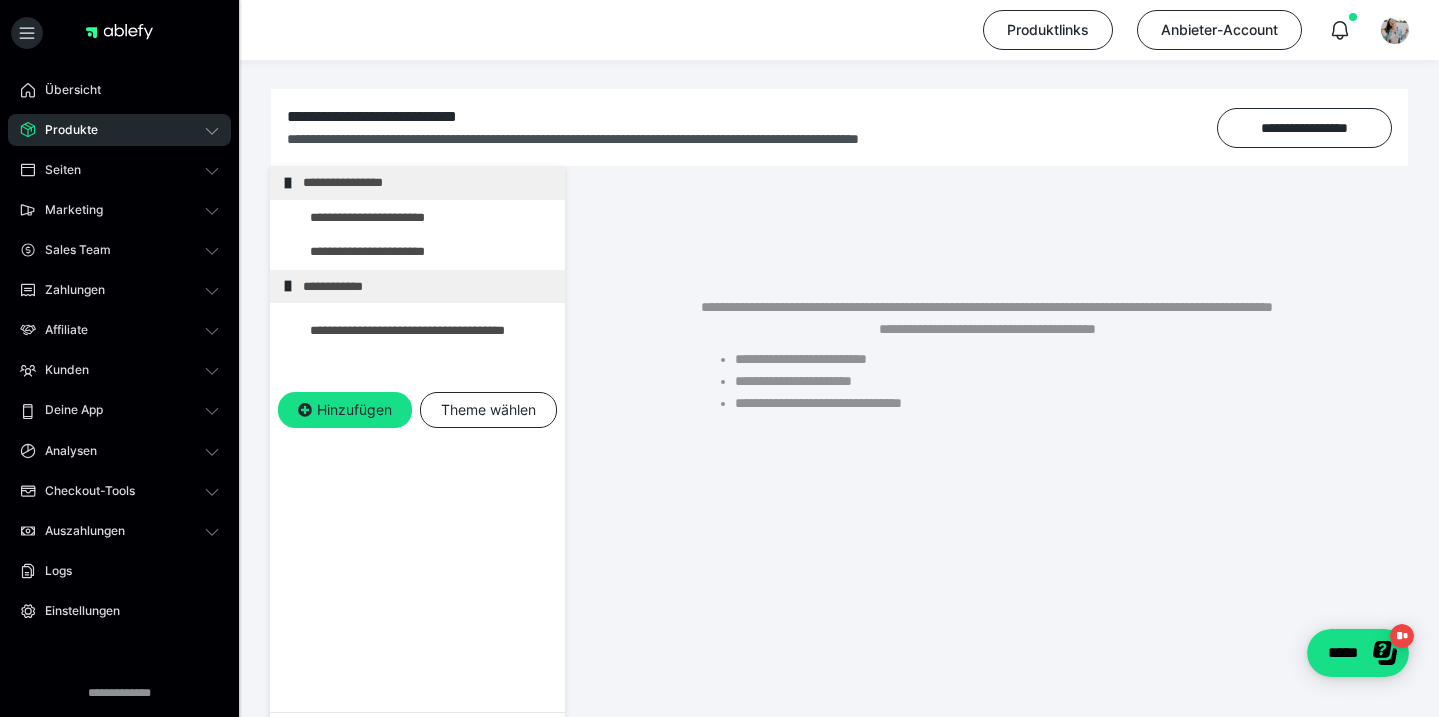 click on "**********" at bounding box center (839, 127) 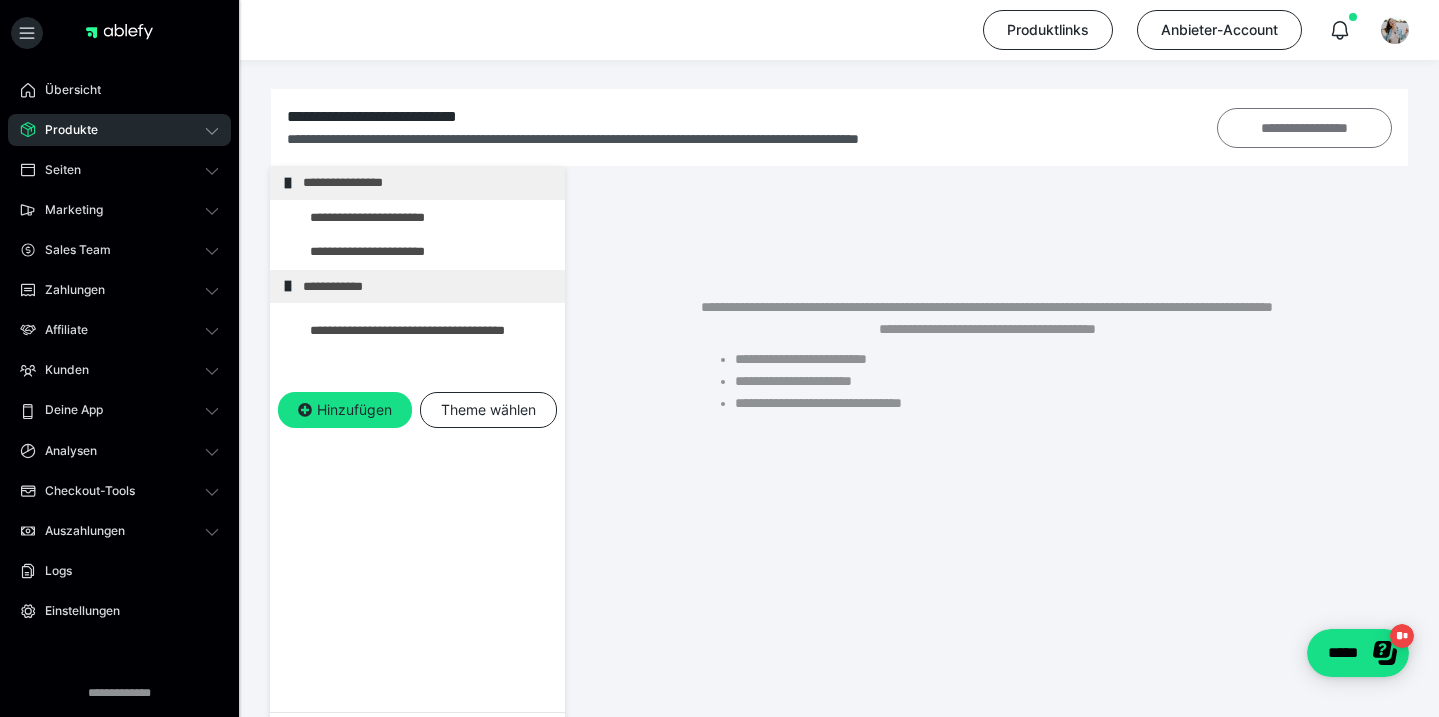 click on "**********" at bounding box center [1305, 128] 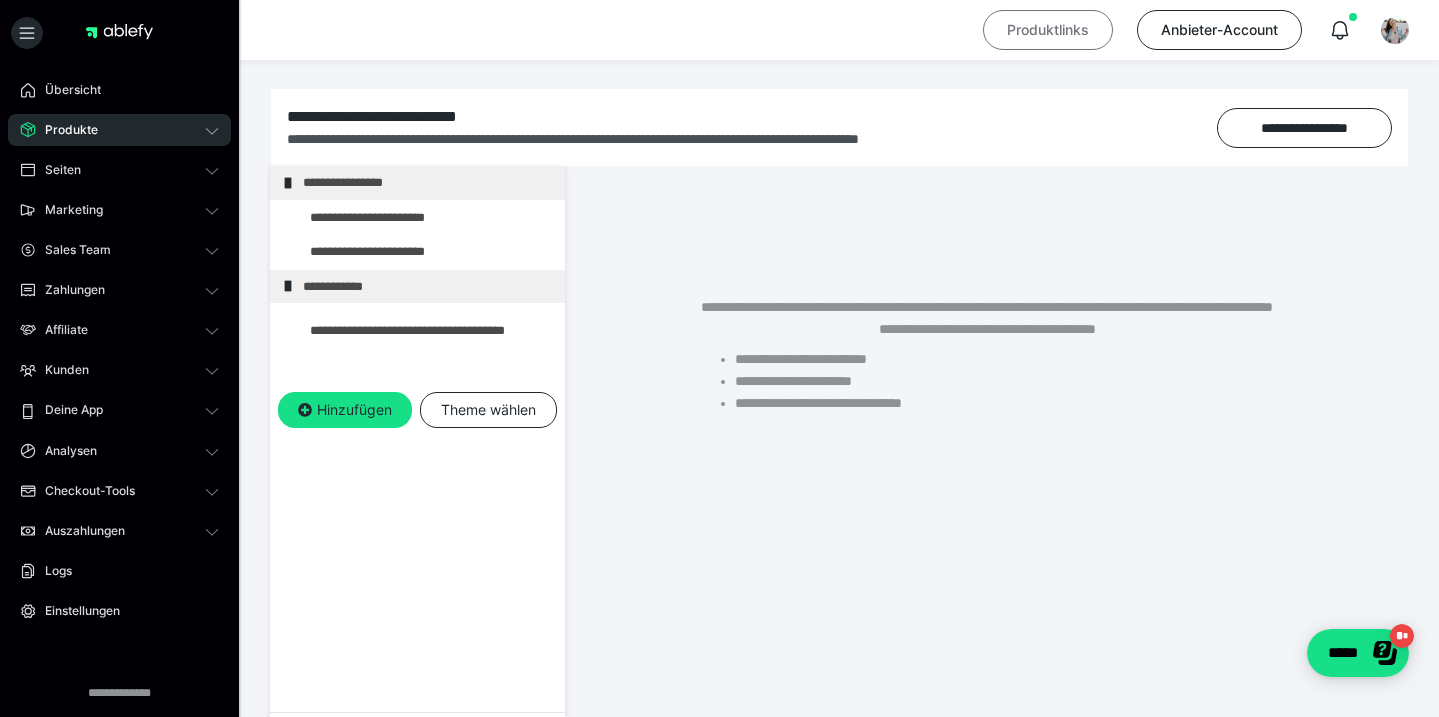 click on "Produktlinks" at bounding box center [1048, 30] 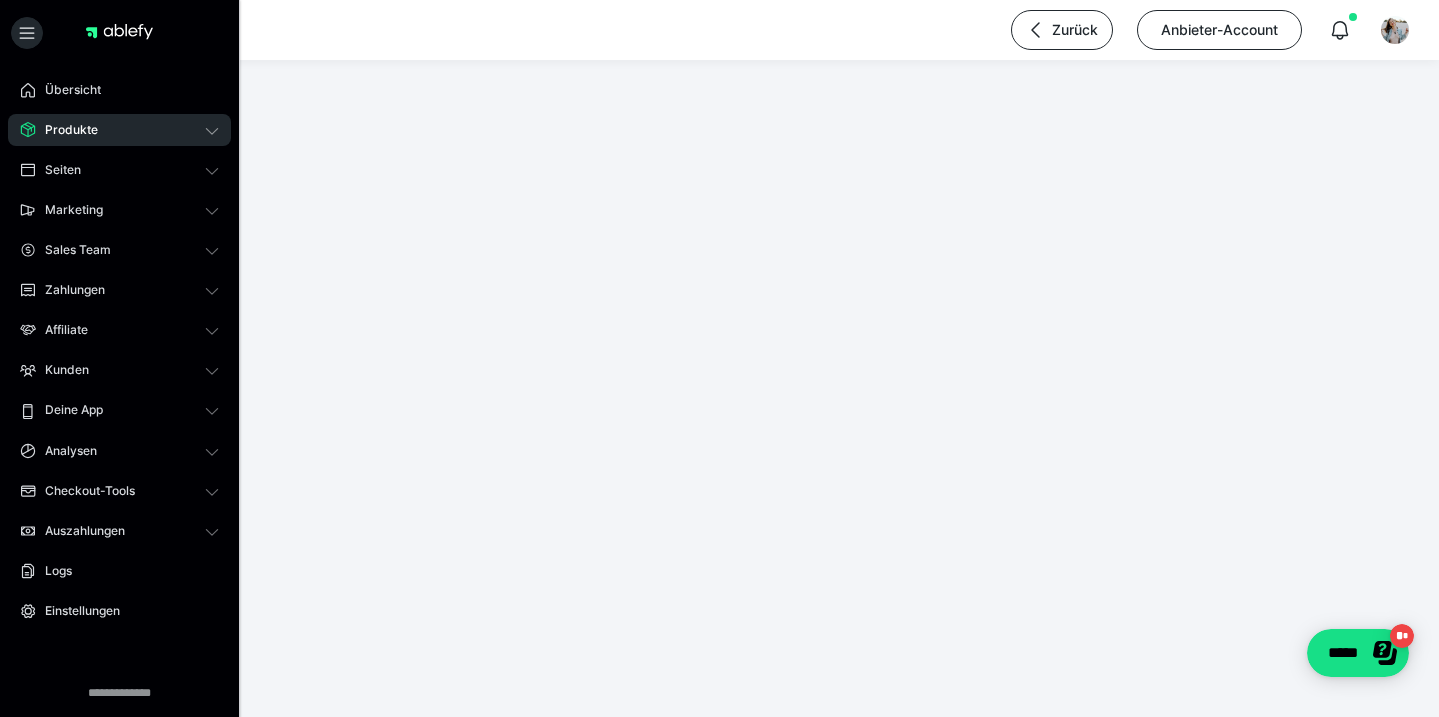 scroll, scrollTop: 0, scrollLeft: 0, axis: both 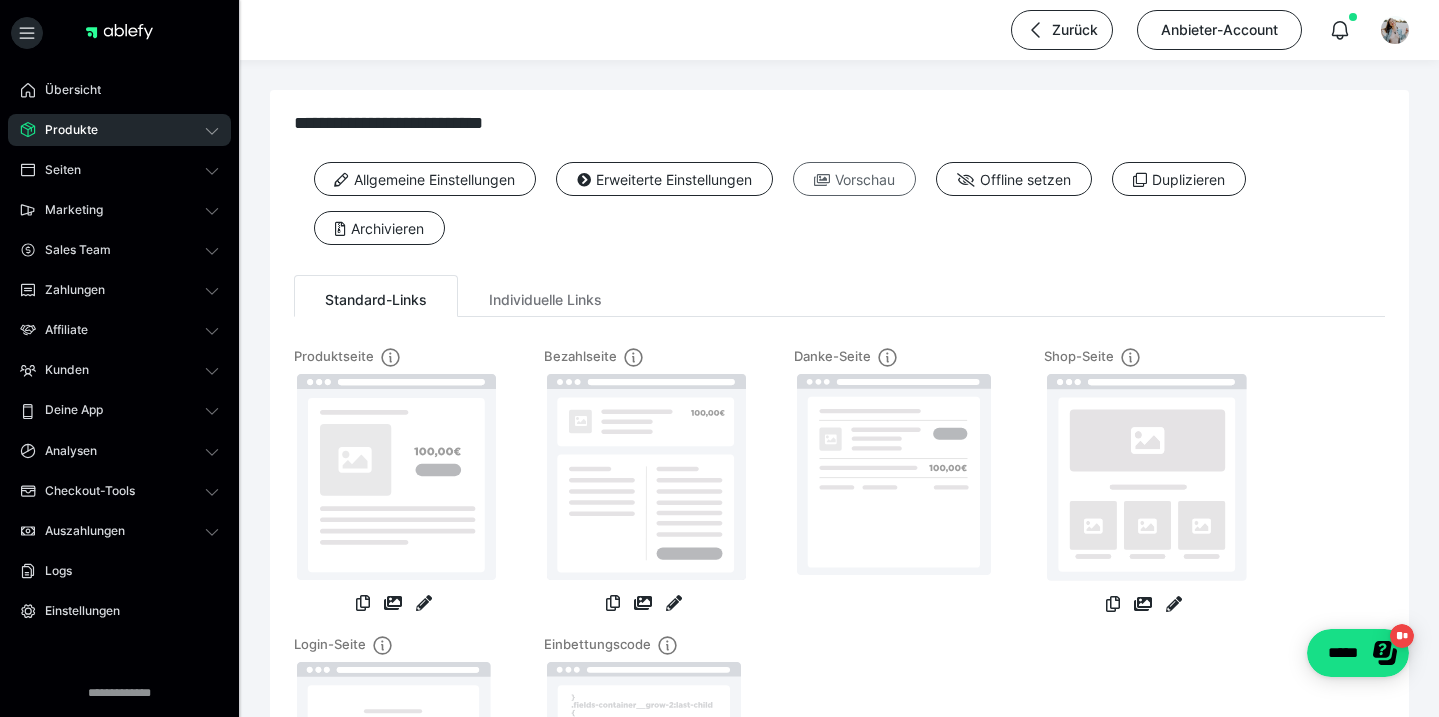 click on "Vorschau" at bounding box center [854, 179] 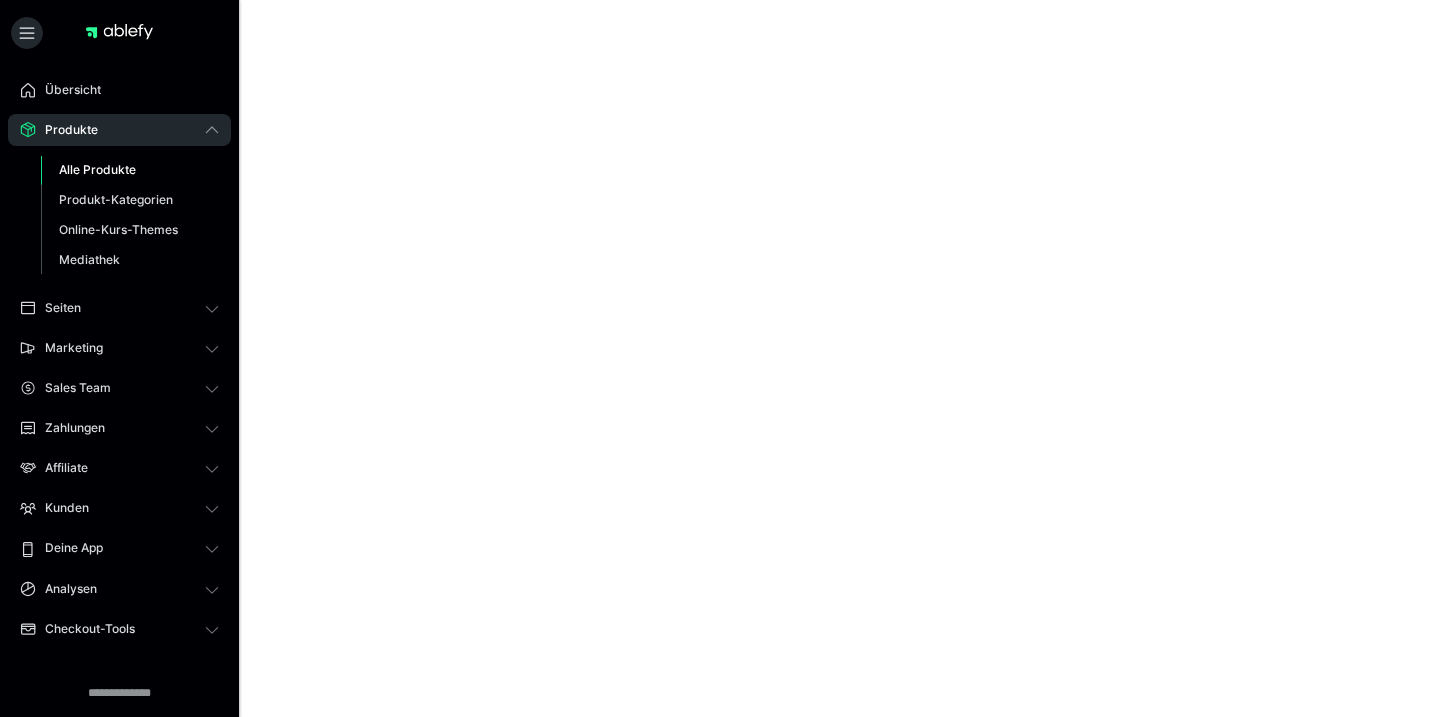 scroll, scrollTop: 0, scrollLeft: 0, axis: both 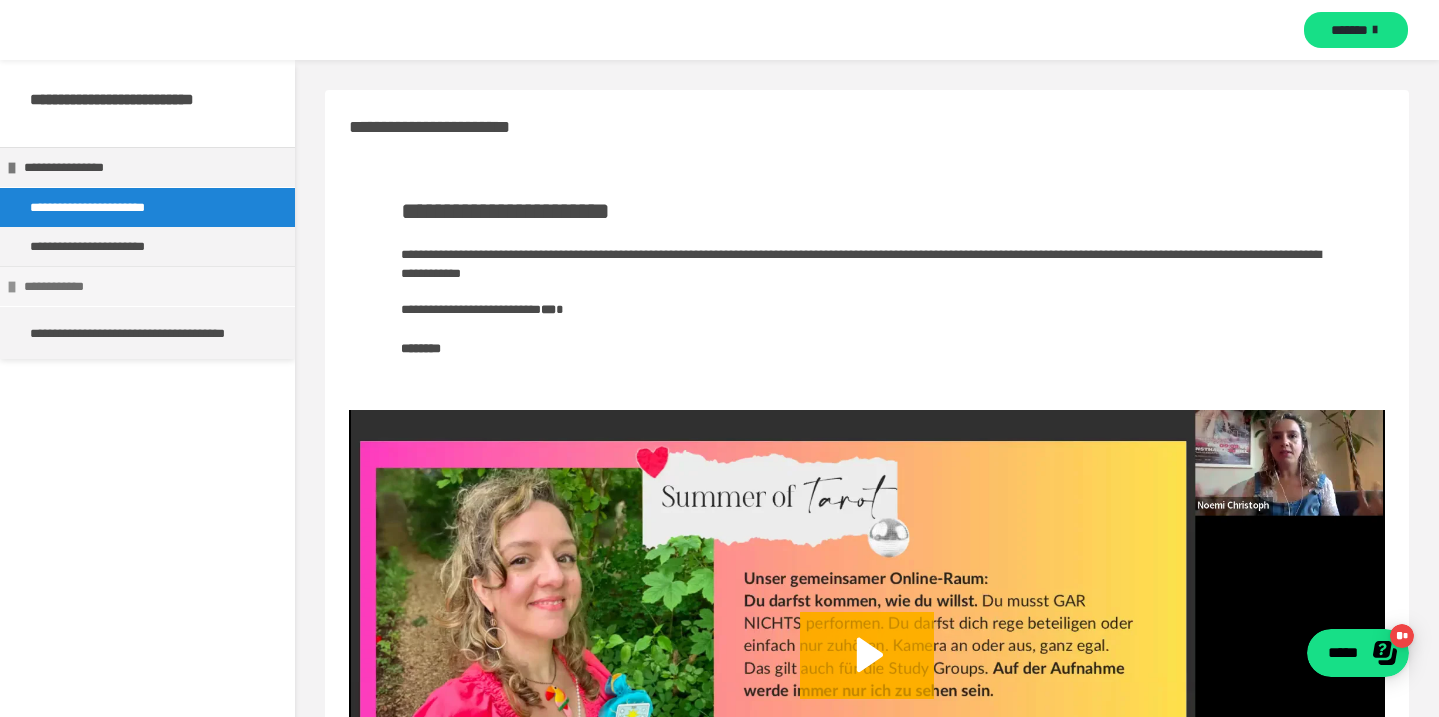 click on "**********" at bounding box center (152, 286) 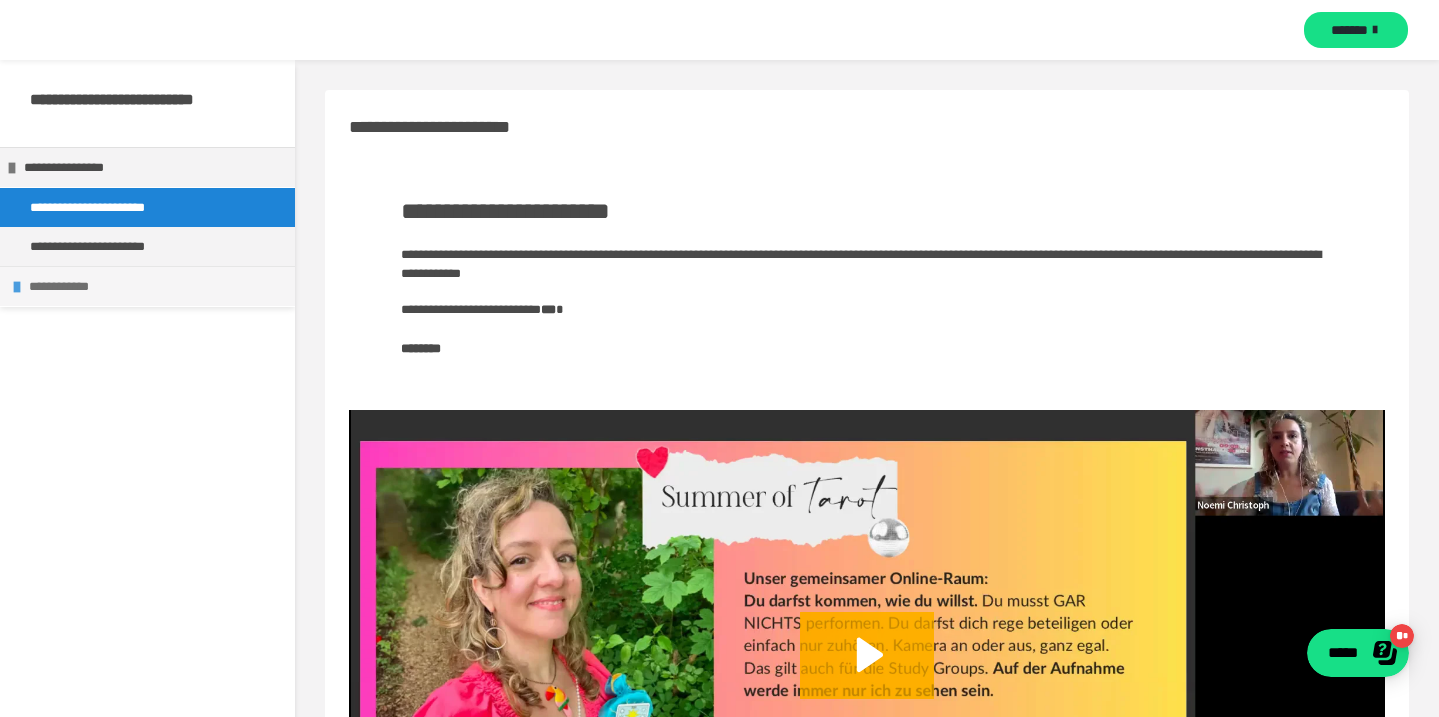 click on "**********" at bounding box center (157, 286) 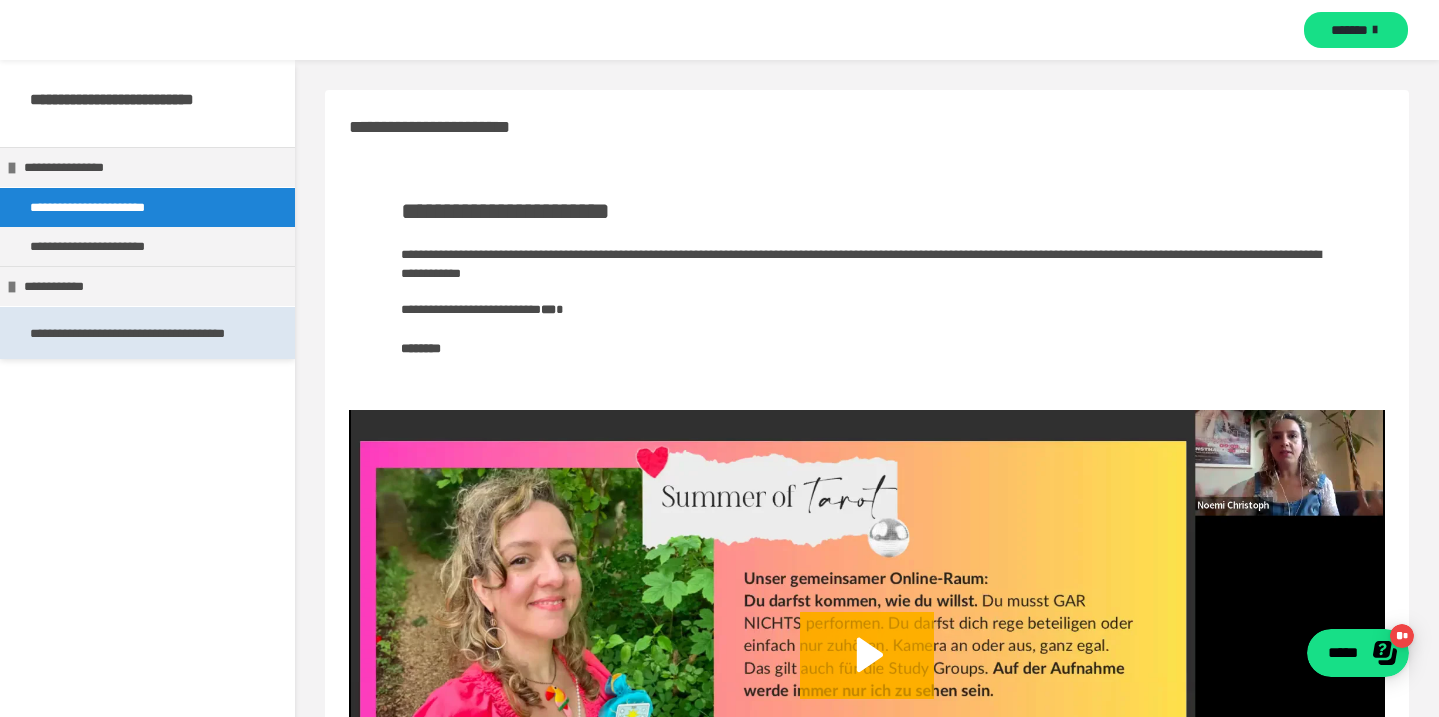 click on "**********" at bounding box center (147, 333) 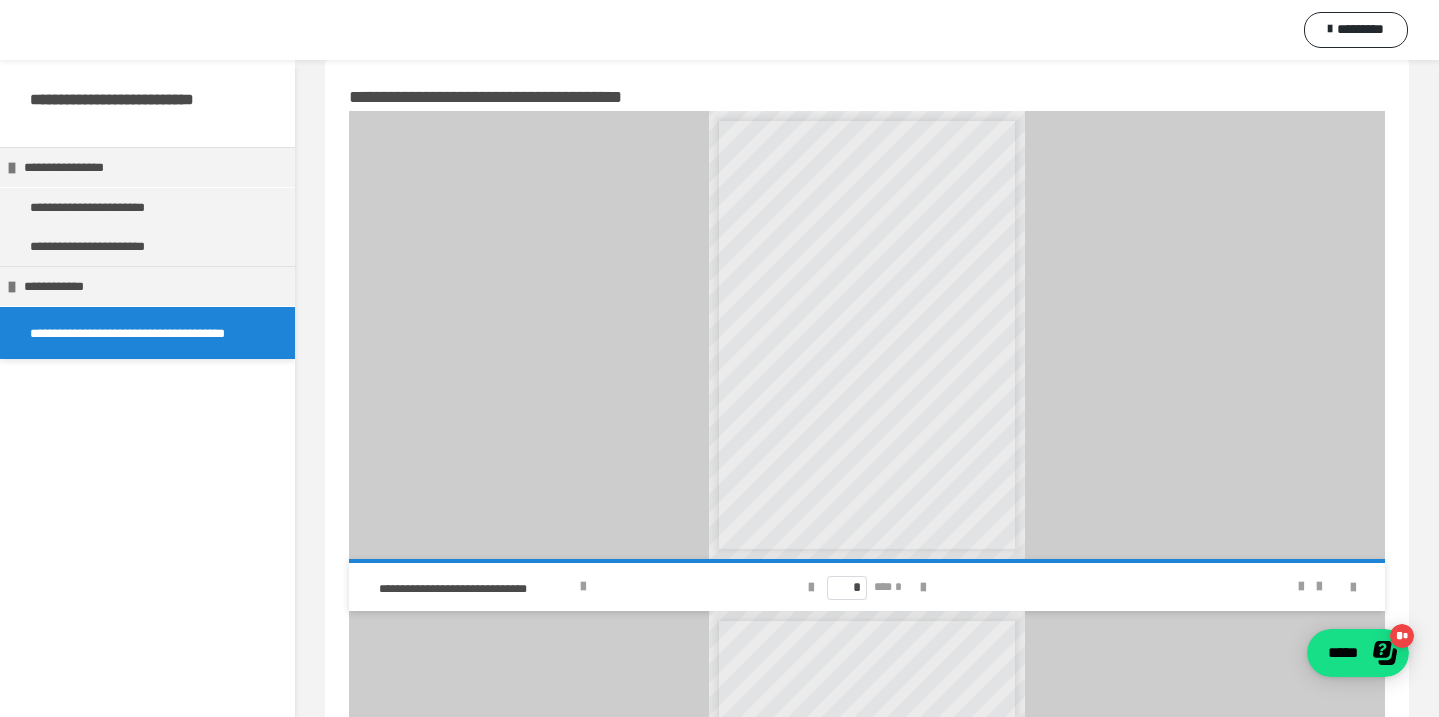 scroll, scrollTop: 0, scrollLeft: 0, axis: both 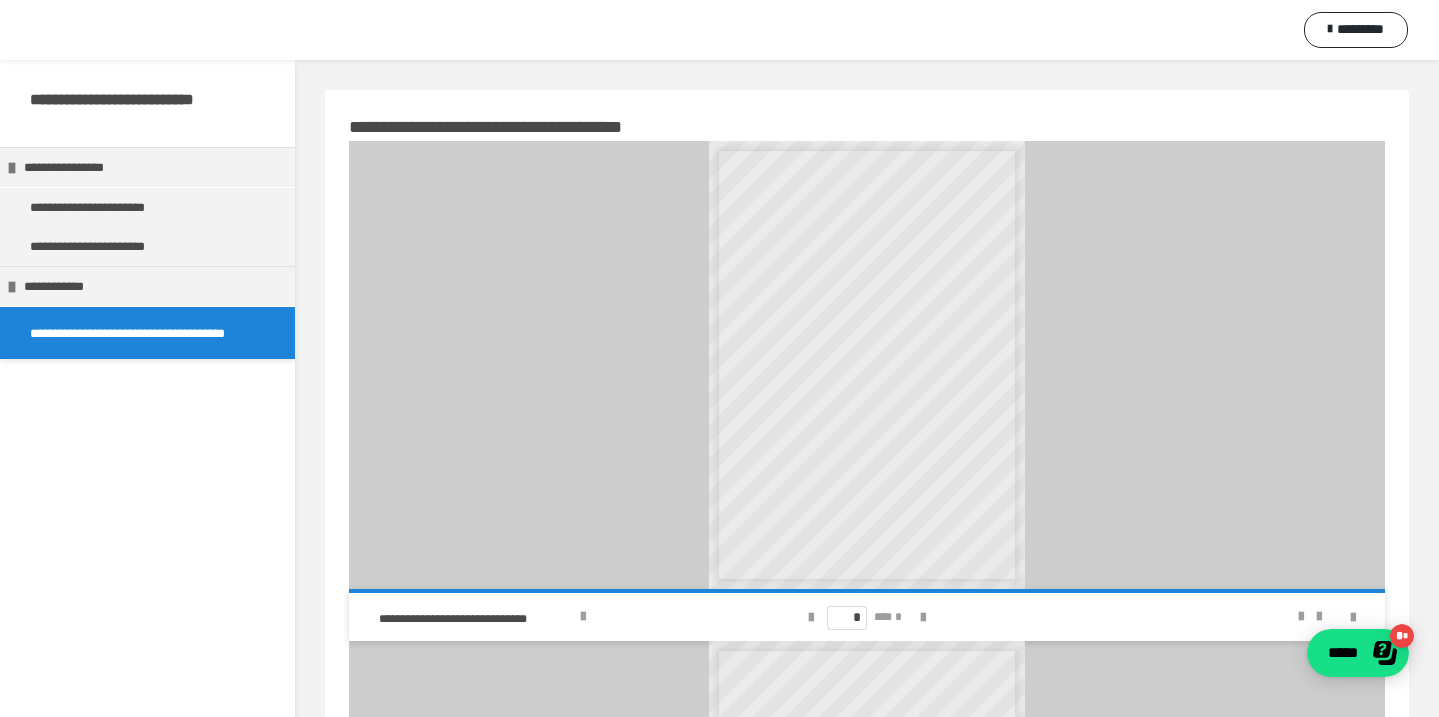 click on "**********" at bounding box center (147, 99) 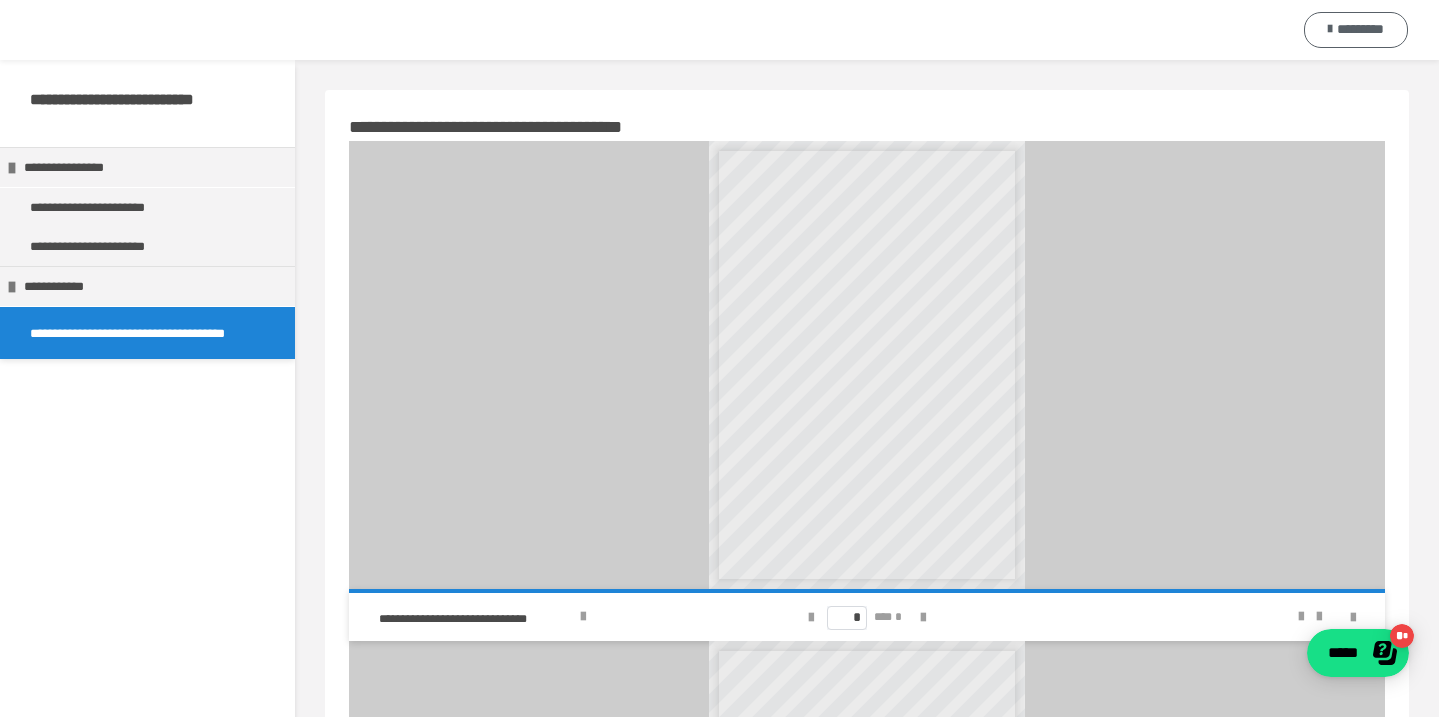 click on "*********" at bounding box center (1360, 29) 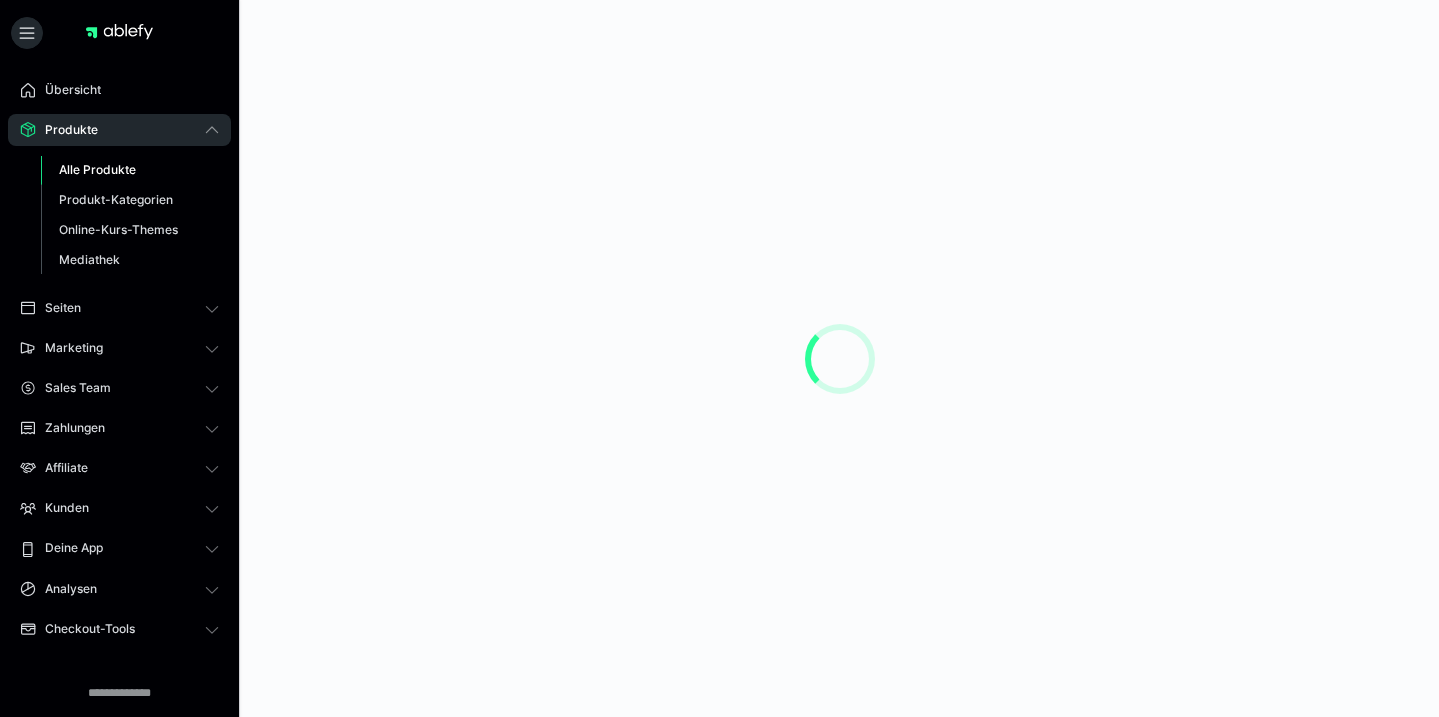 scroll, scrollTop: 0, scrollLeft: 0, axis: both 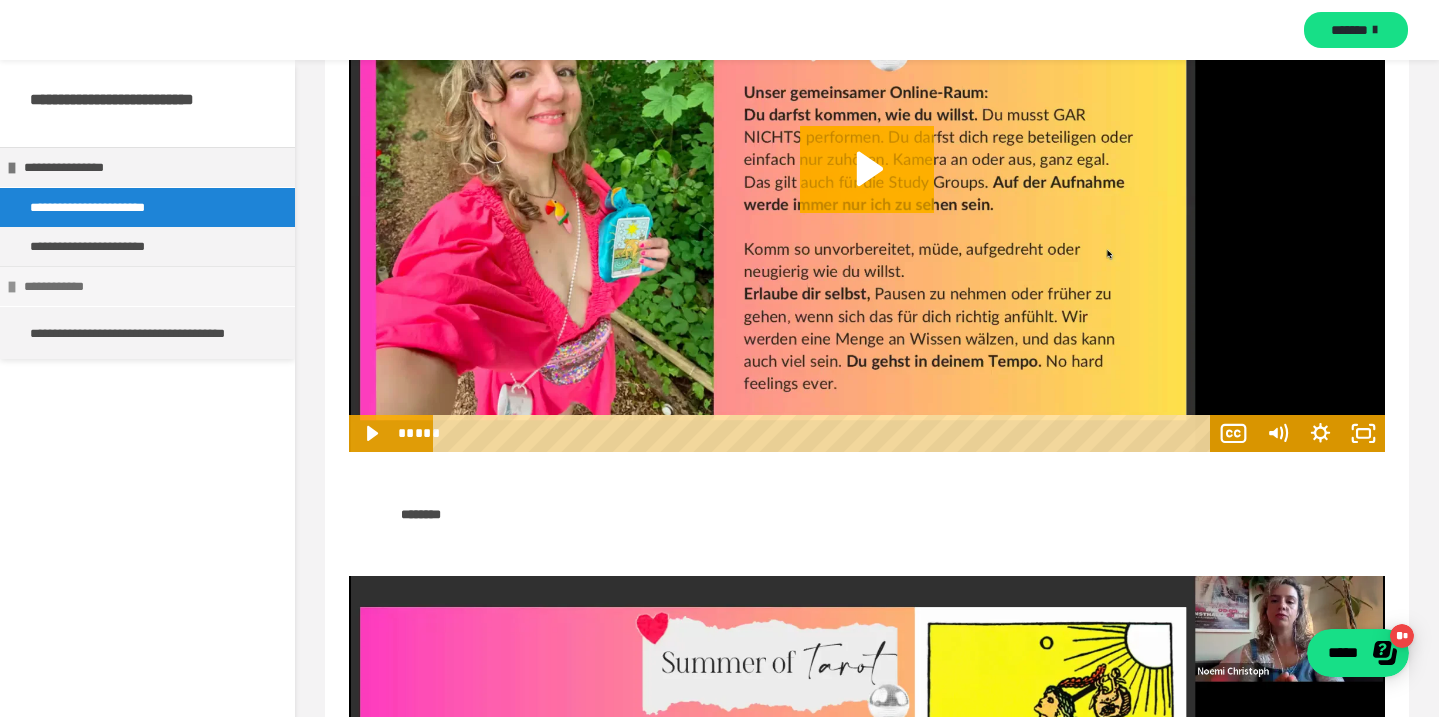 click on "**********" at bounding box center [147, 286] 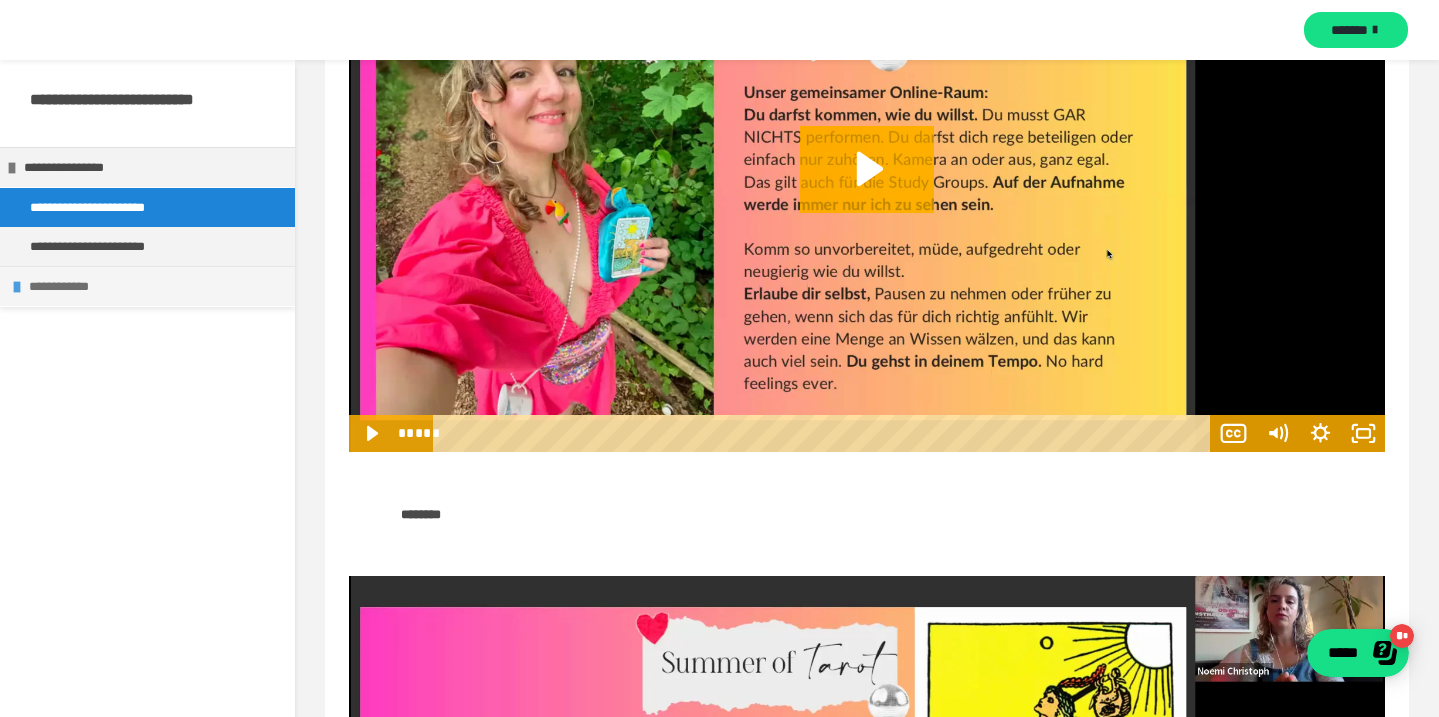 click on "**********" at bounding box center (157, 286) 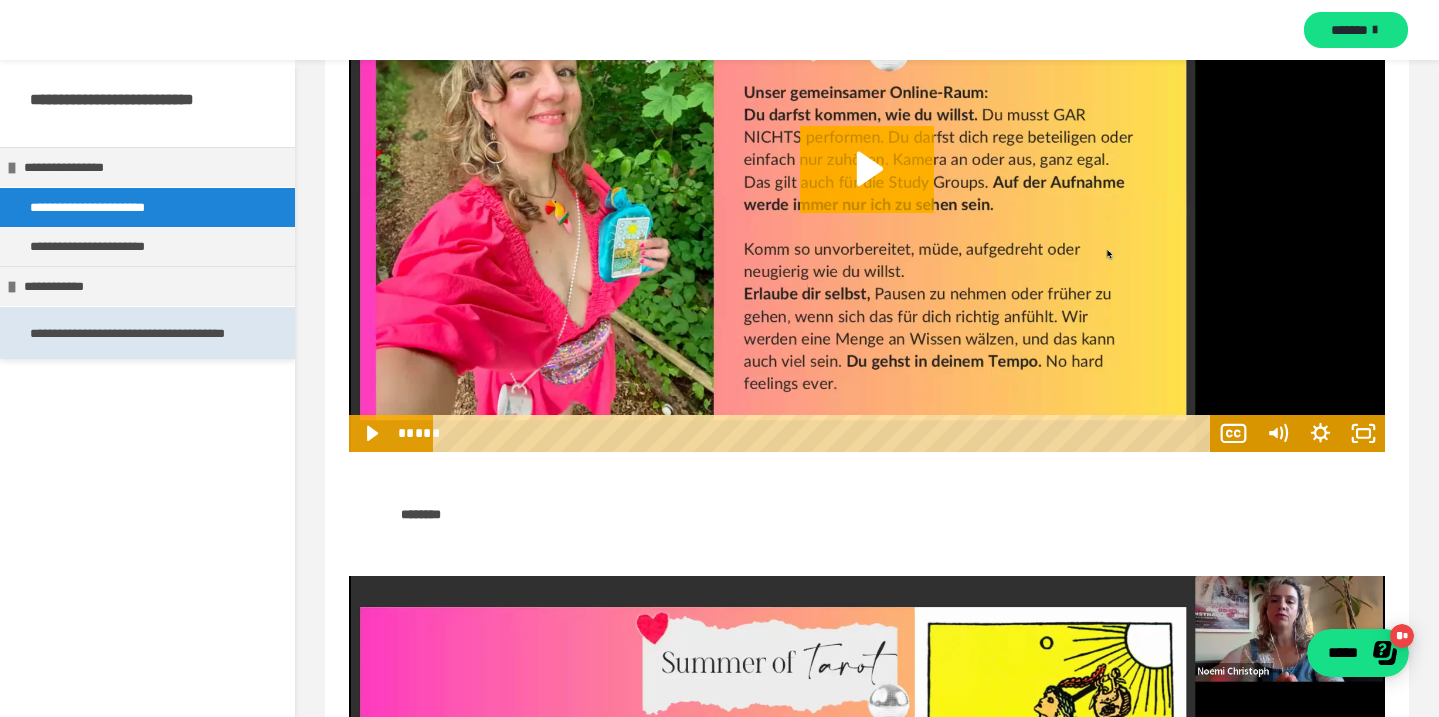 click on "**********" at bounding box center [147, 333] 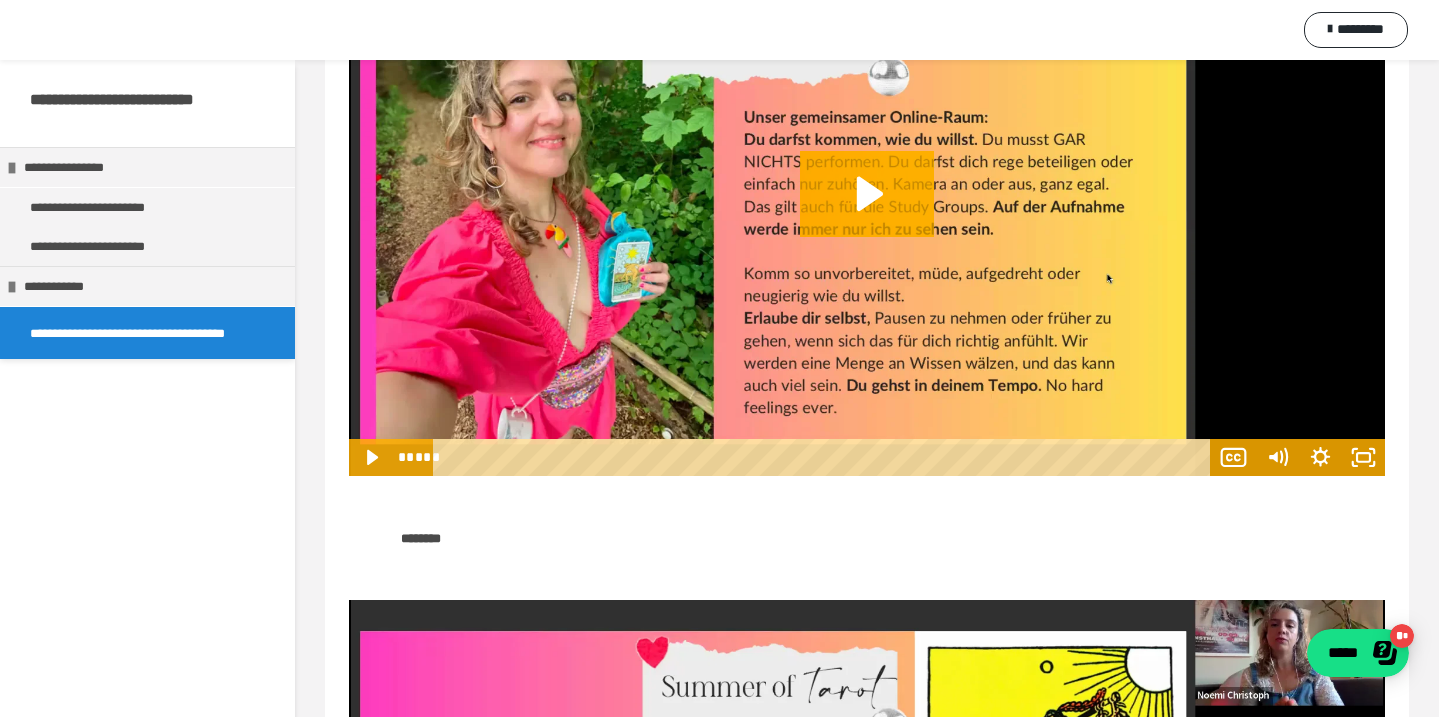 scroll, scrollTop: 0, scrollLeft: 0, axis: both 